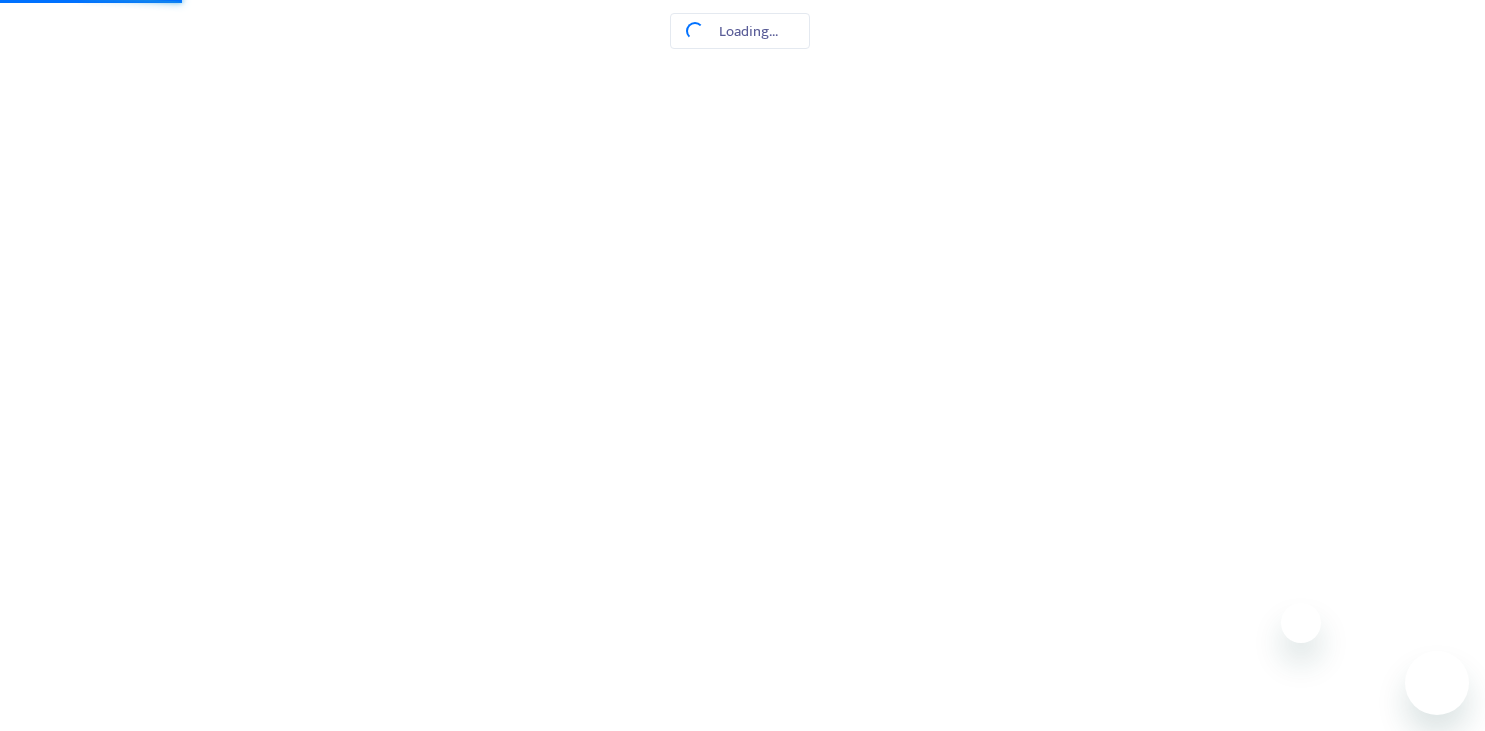 scroll, scrollTop: 0, scrollLeft: 0, axis: both 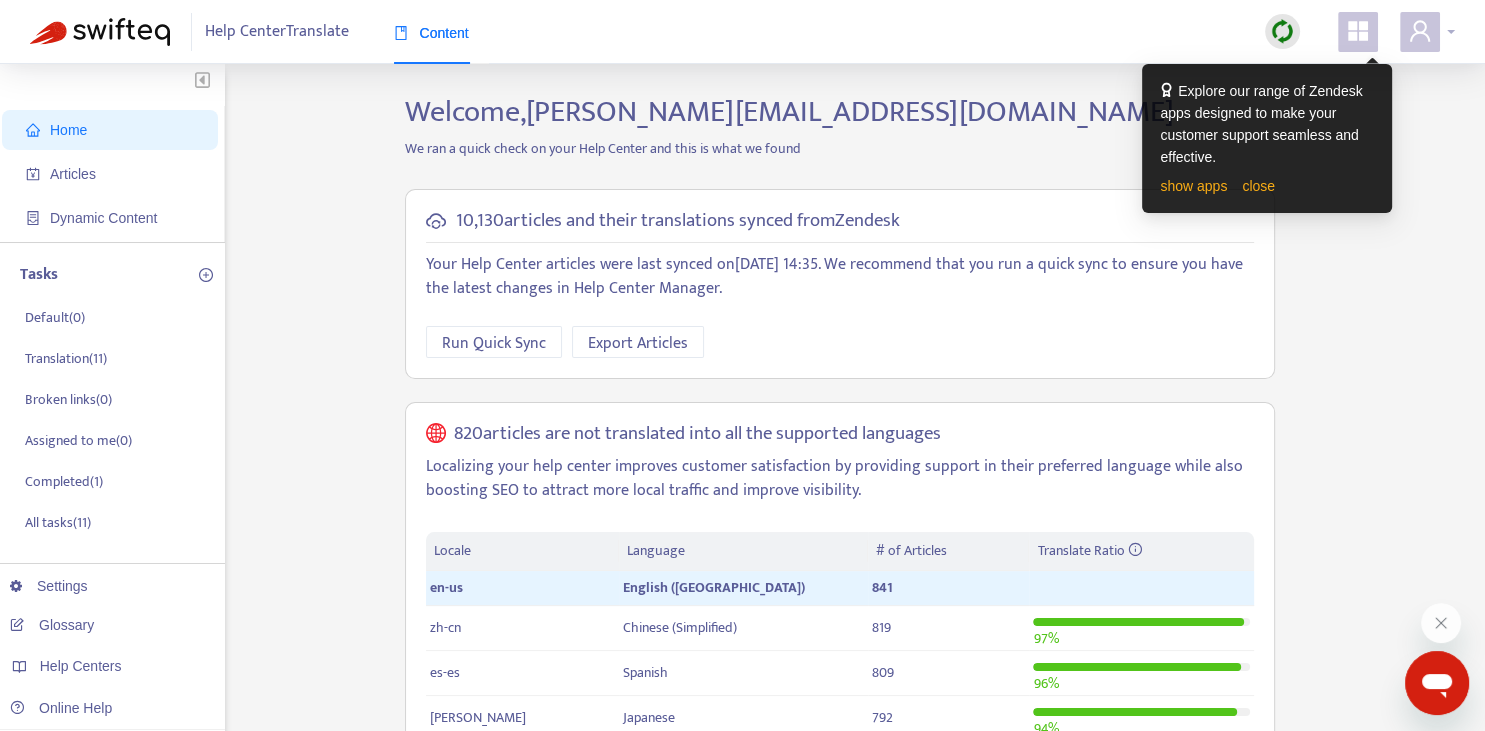 click 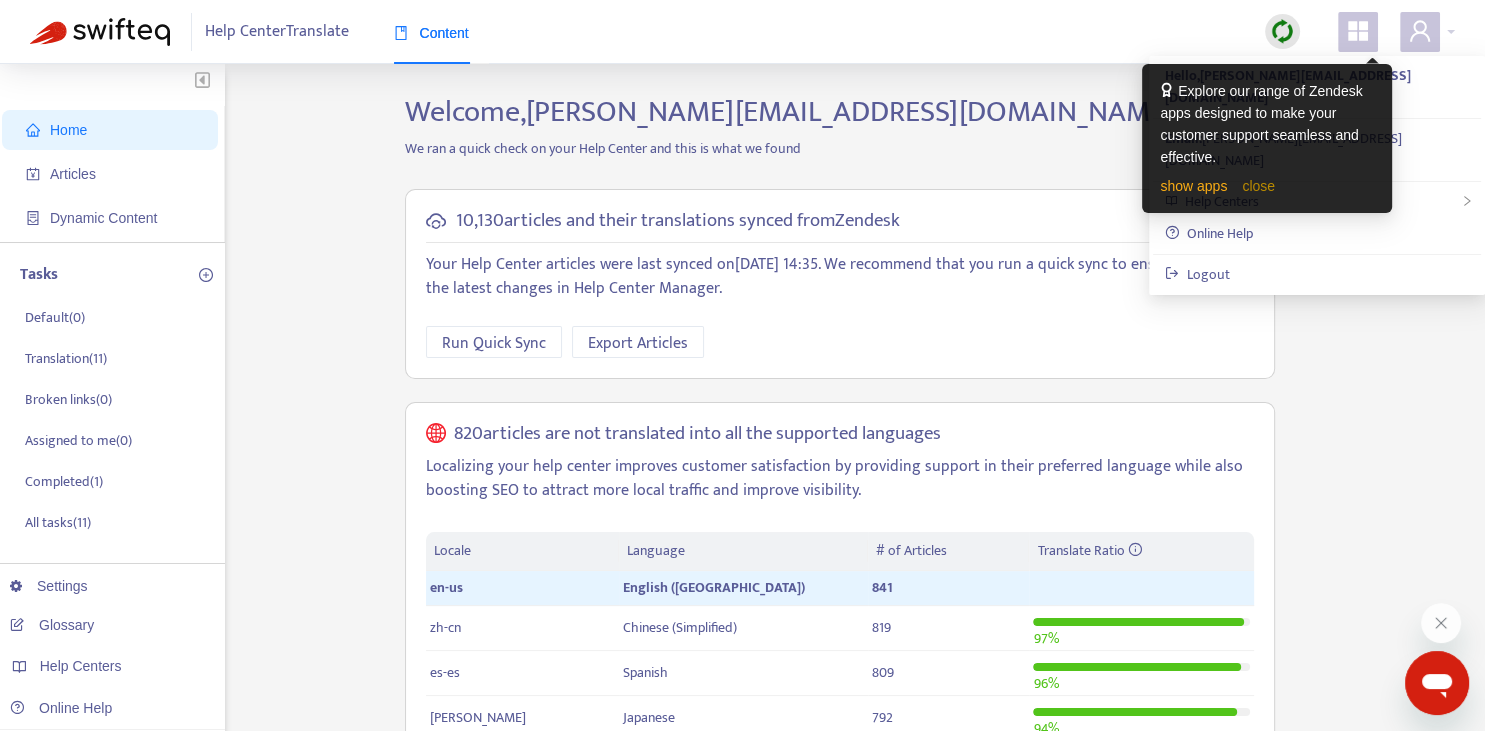 click on "close" at bounding box center (1258, 186) 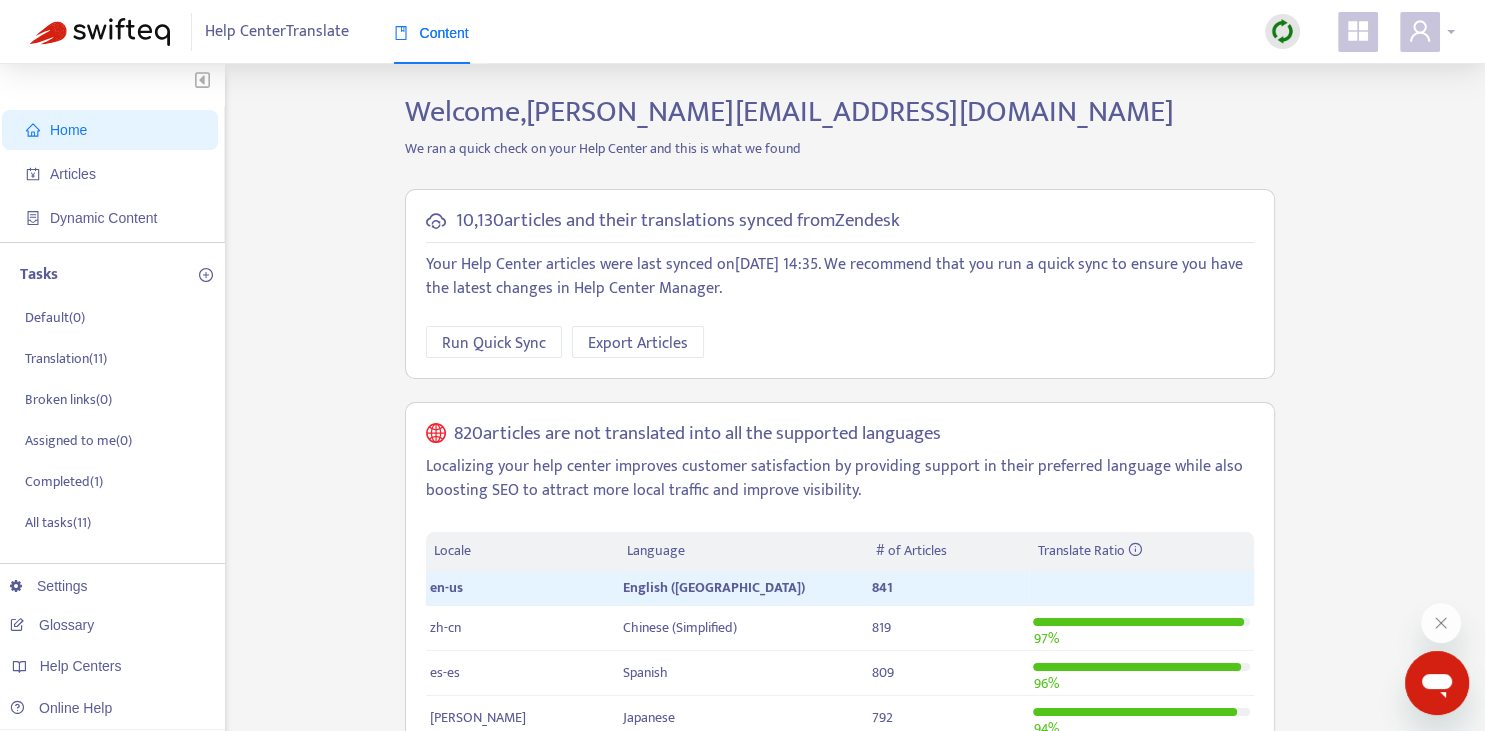 click at bounding box center [1420, 32] 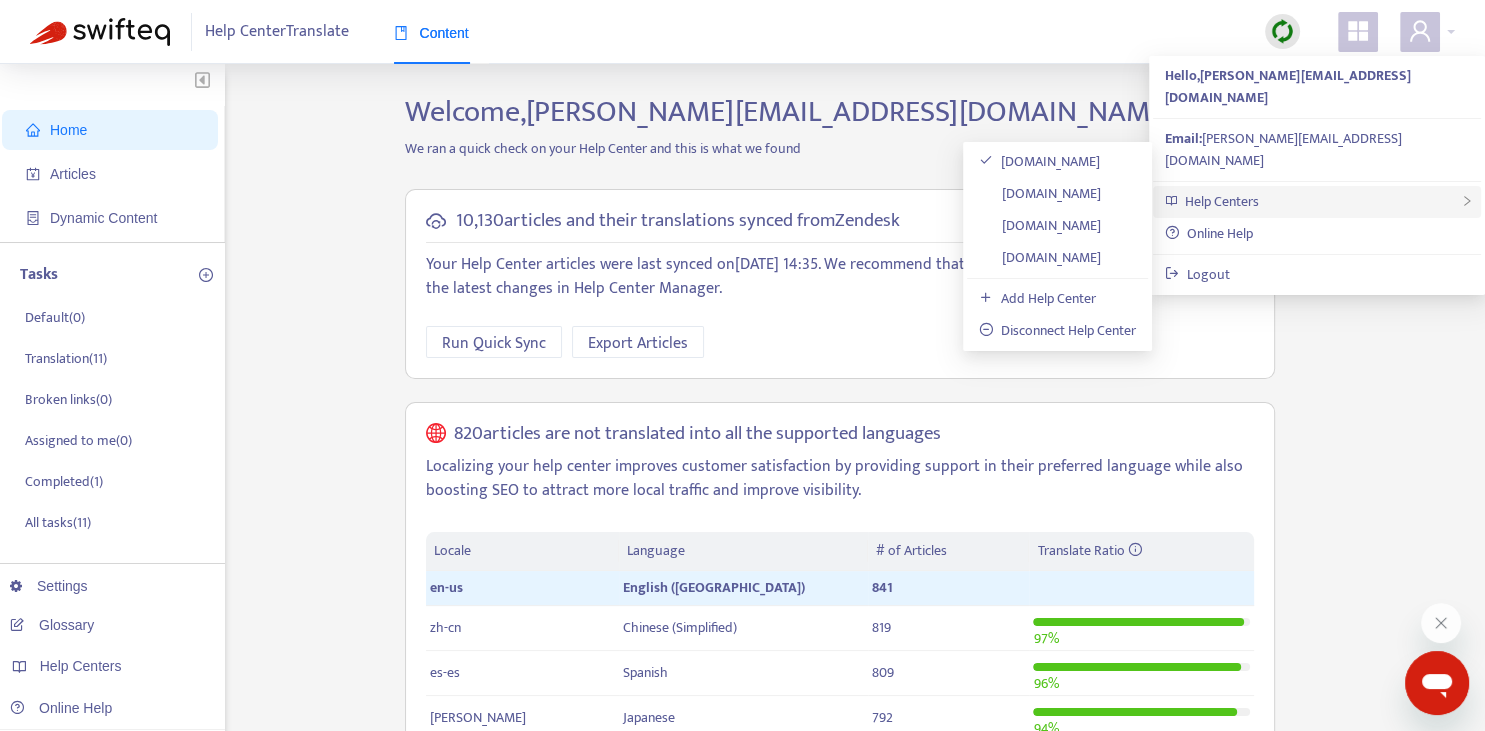 click on "Help Centers" at bounding box center (1222, 201) 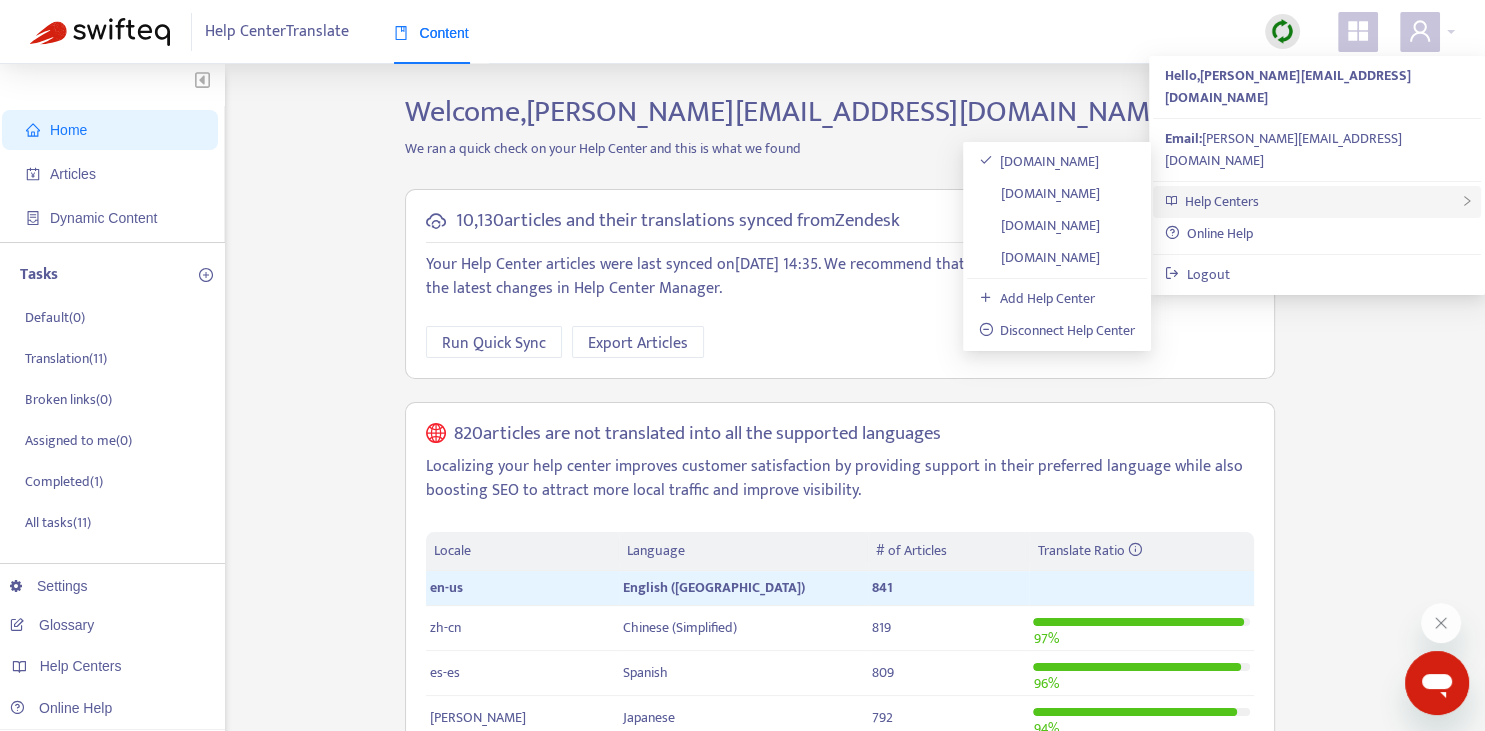 click on "Help Centers" at bounding box center [1222, 201] 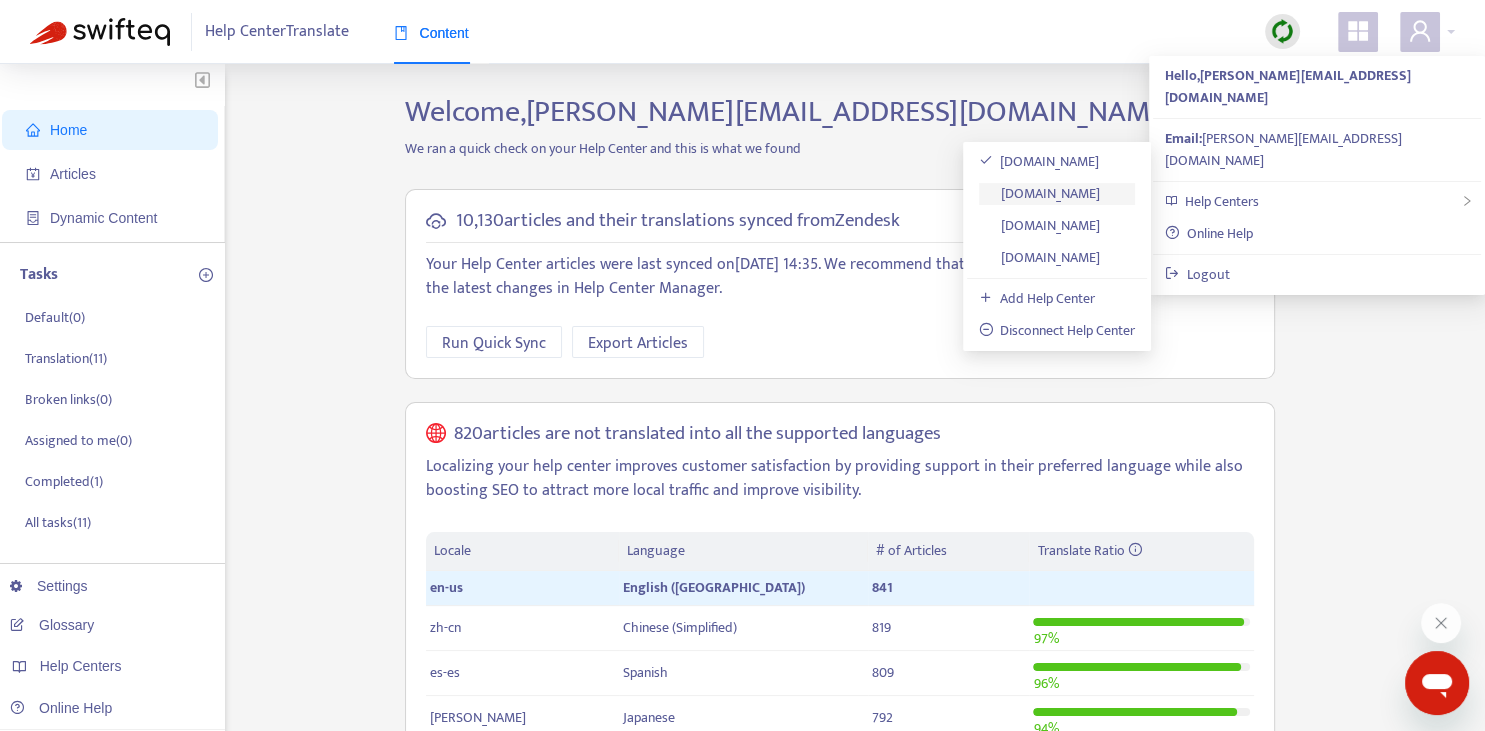 click on "help.axi.com" at bounding box center [1040, 193] 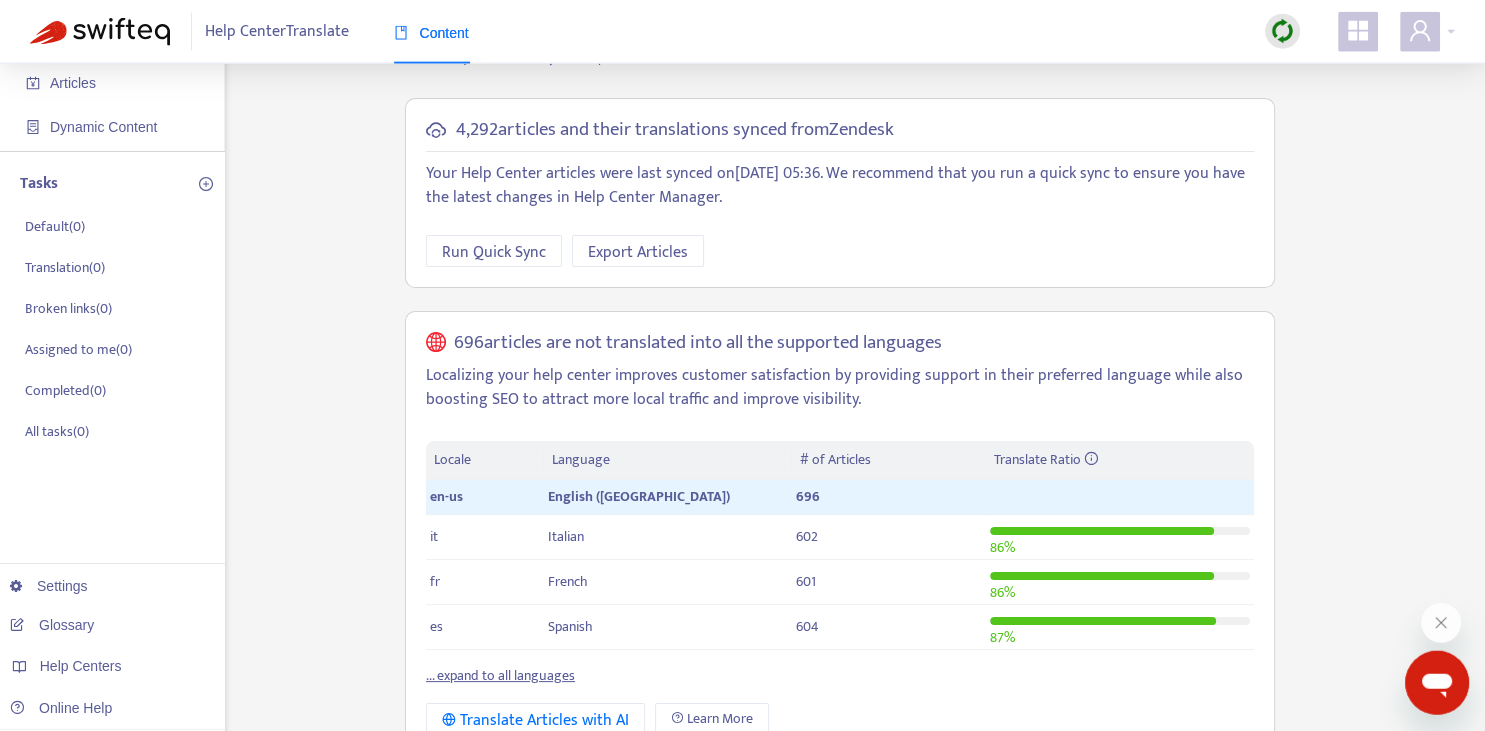 scroll, scrollTop: 0, scrollLeft: 0, axis: both 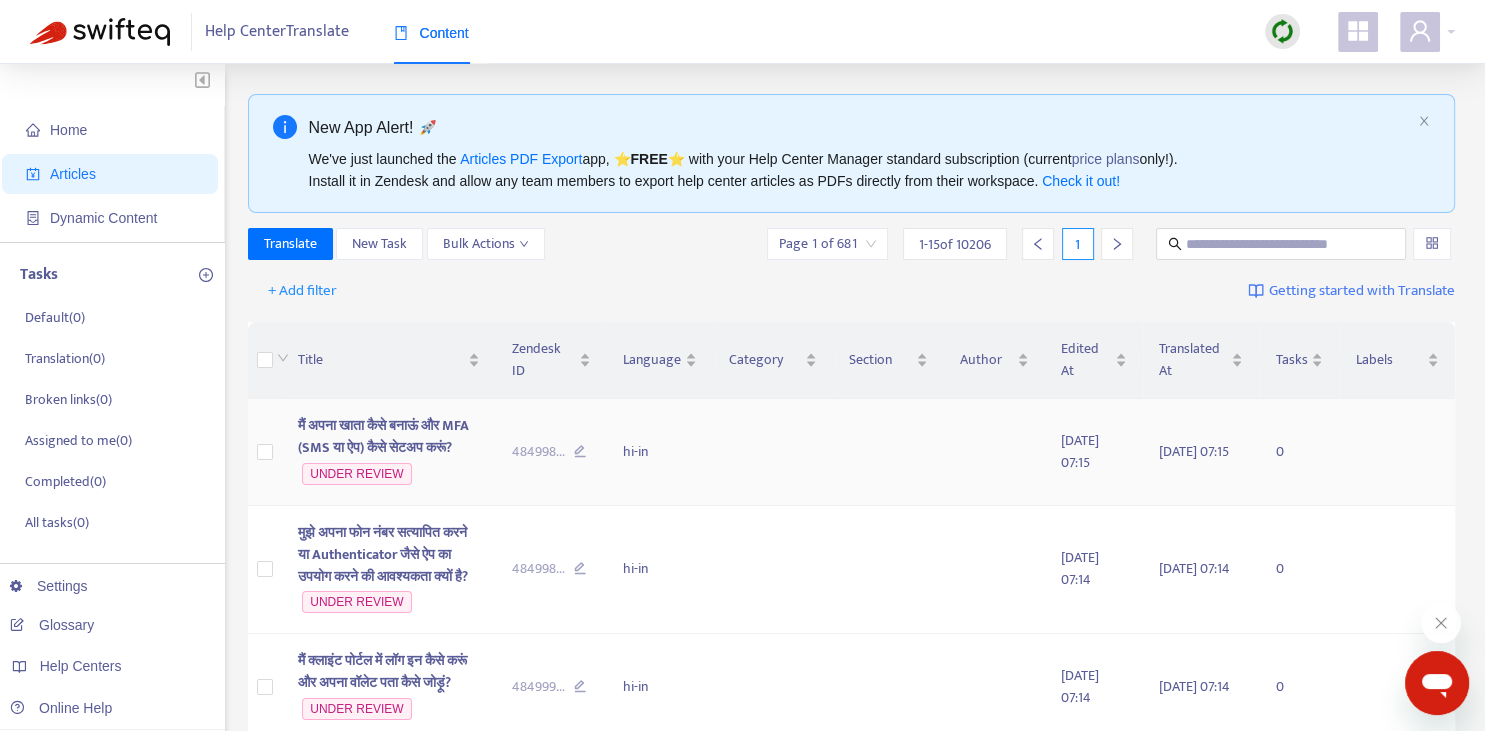 click on "मैं अपना खाता कैसे बनाऊं और MFA (SMS या ऐप) कैसे सेटअप करूं?" at bounding box center (383, 436) 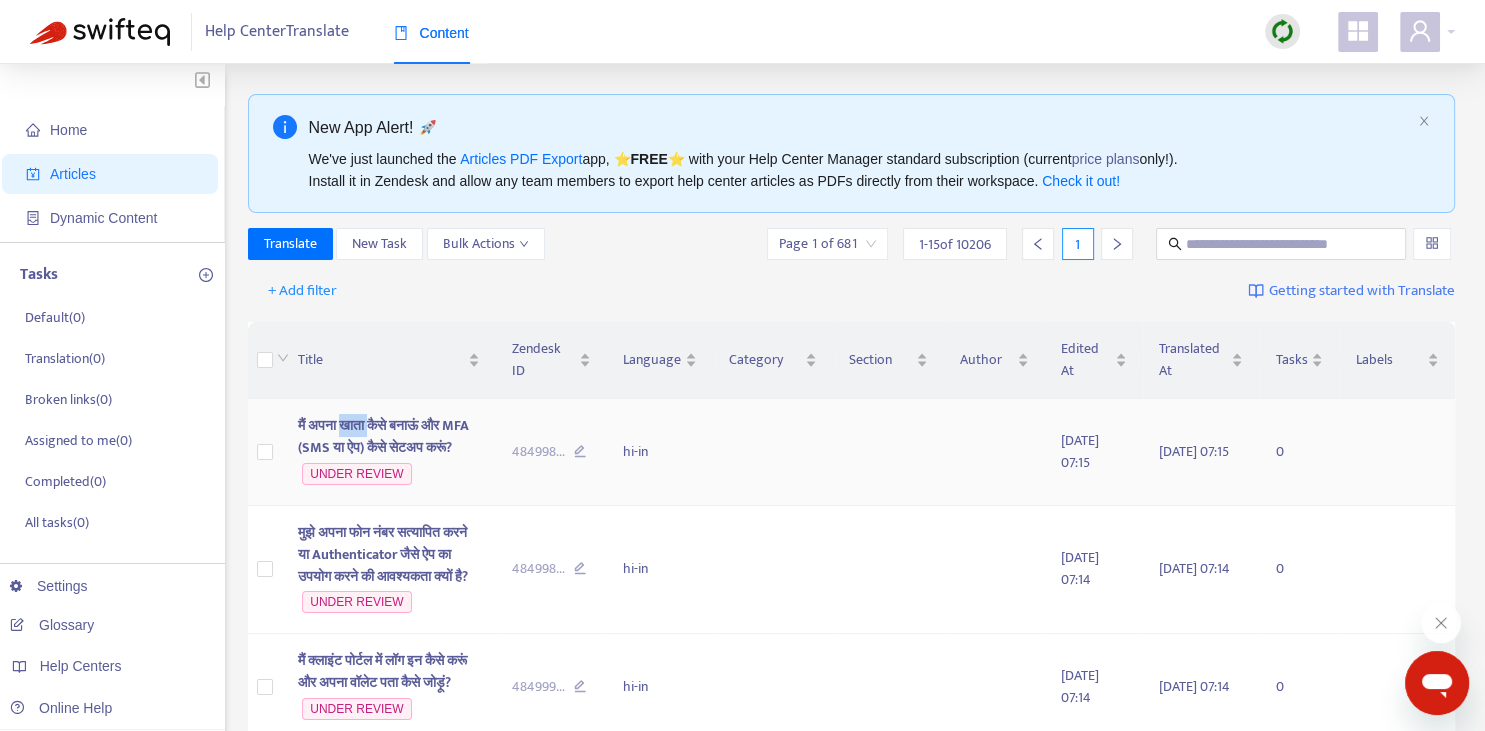 click on "मैं अपना खाता कैसे बनाऊं और MFA (SMS या ऐप) कैसे सेटअप करूं?" at bounding box center [383, 436] 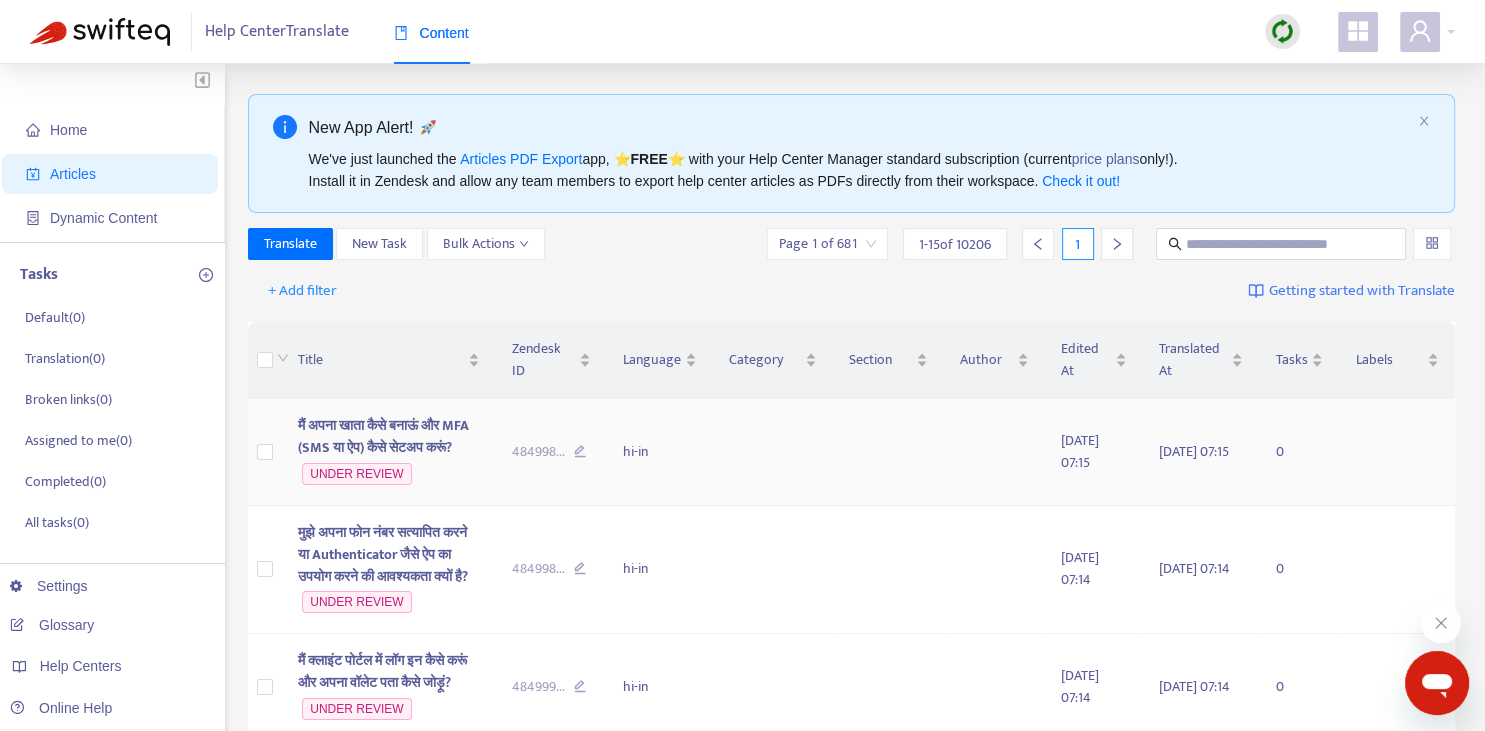click at bounding box center [773, 452] 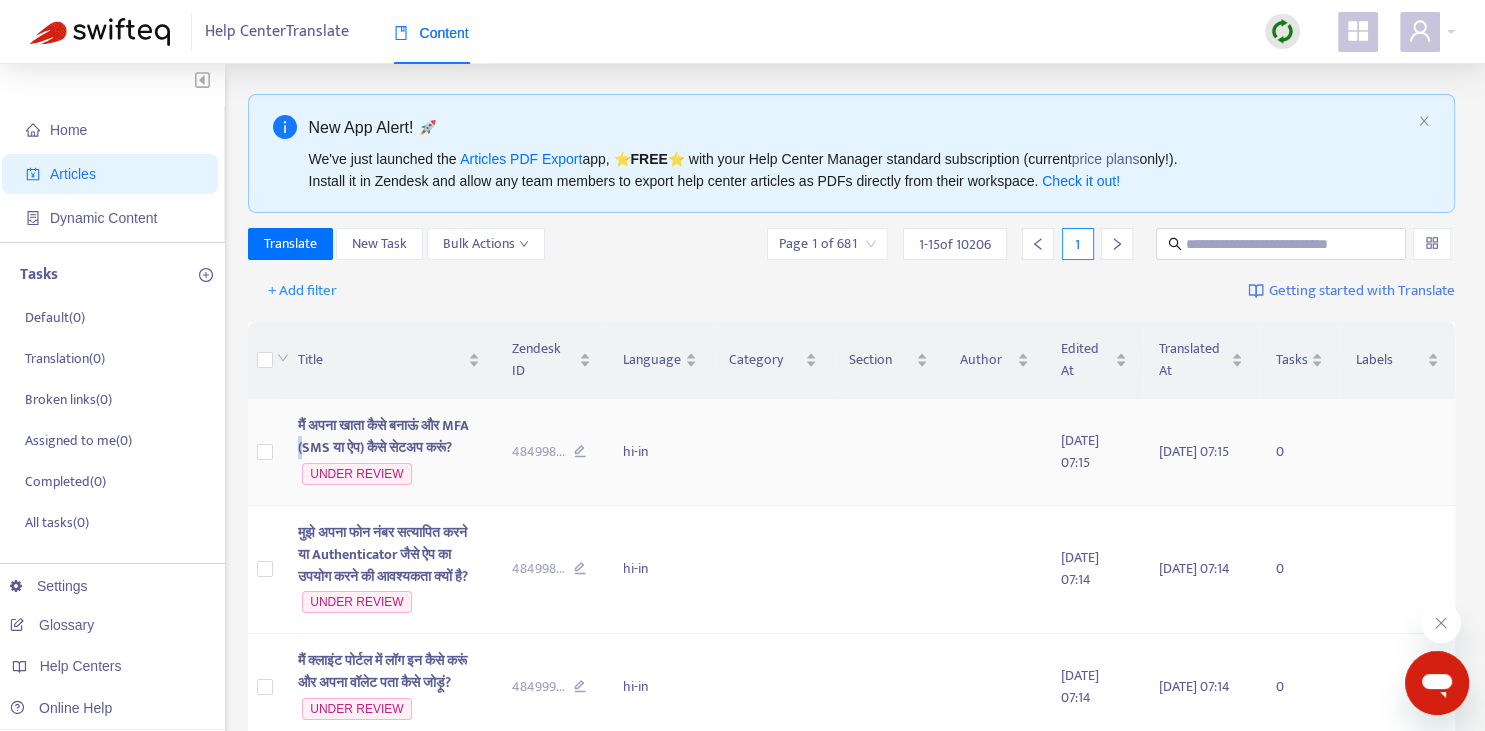 click on "मैं अपना खाता कैसे बनाऊं और MFA (SMS या ऐप) कैसे सेटअप करूं?" at bounding box center (383, 436) 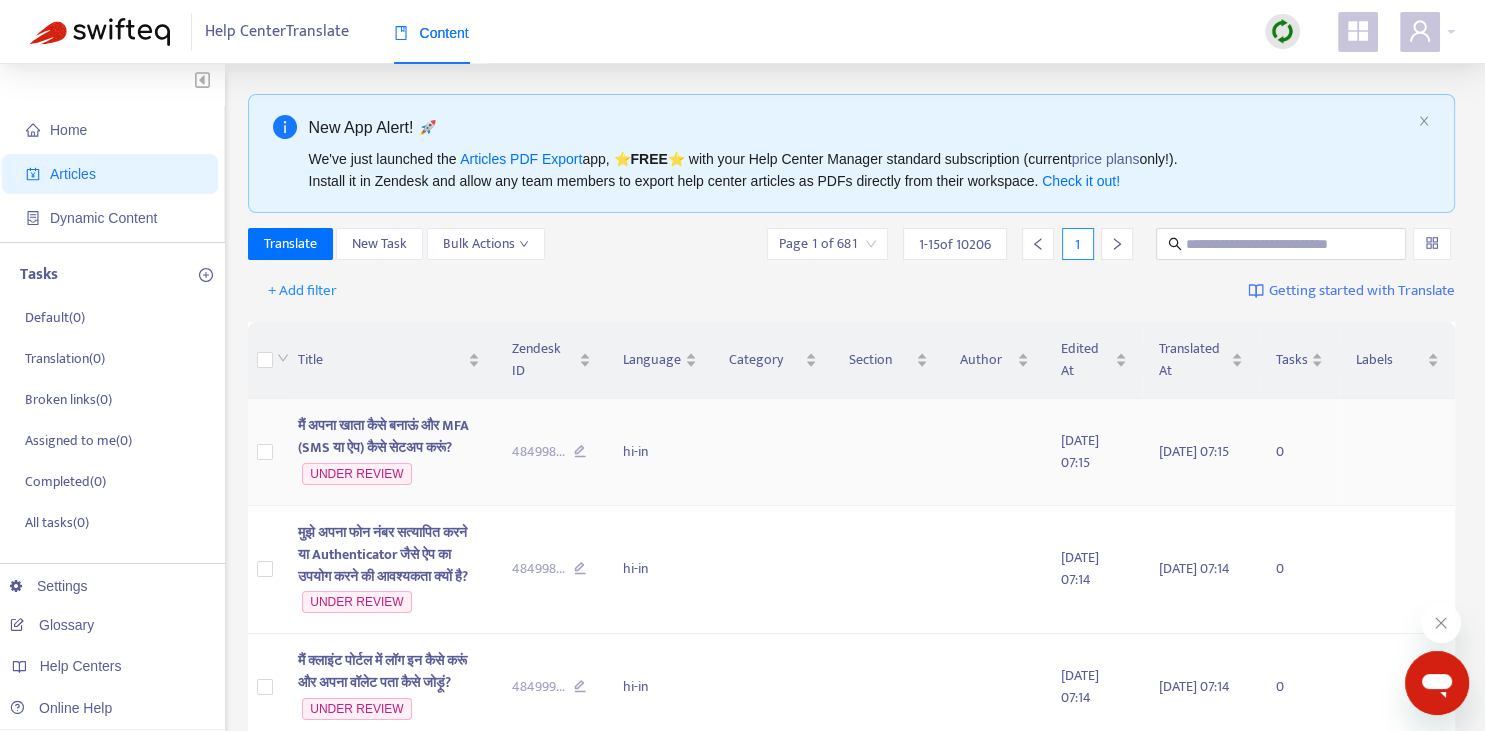 click at bounding box center (773, 452) 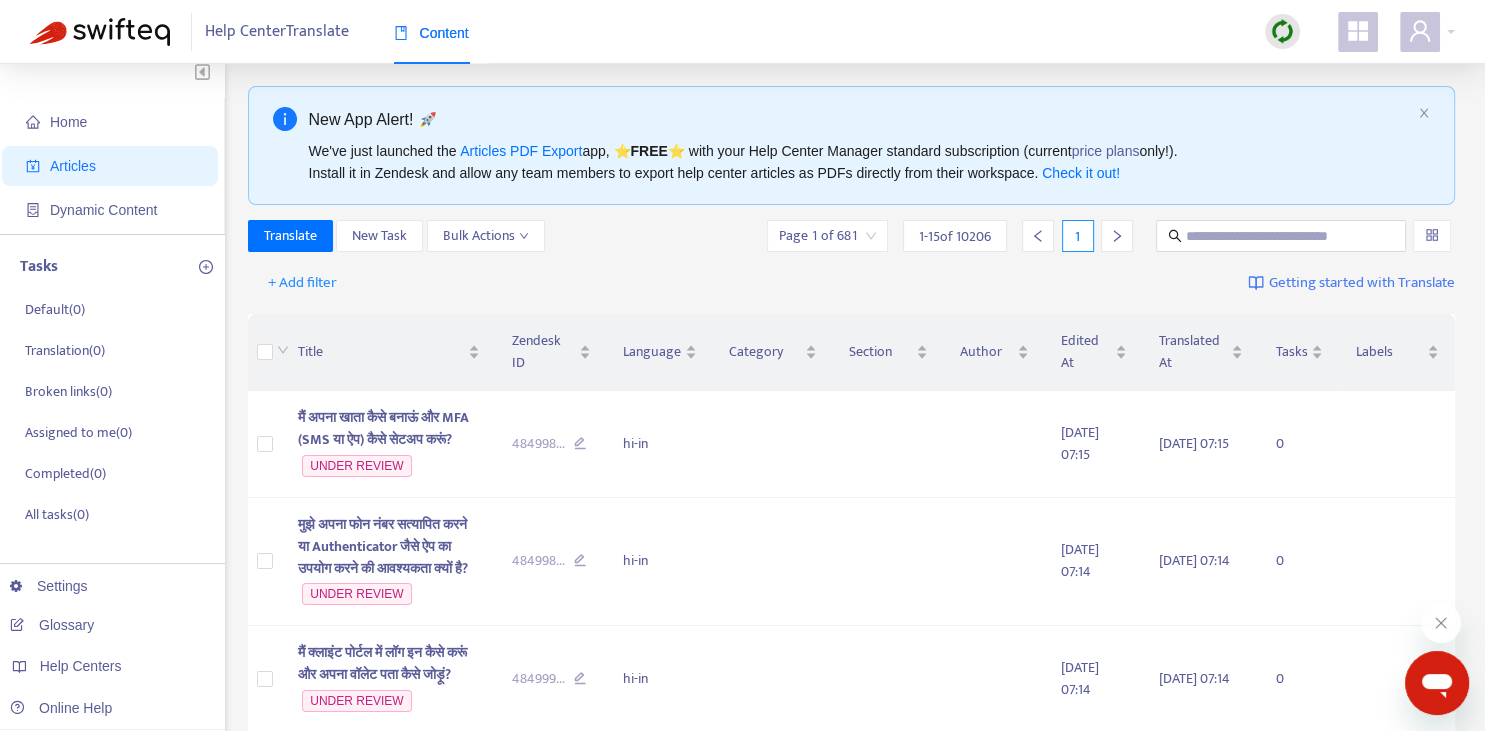 scroll, scrollTop: 0, scrollLeft: 0, axis: both 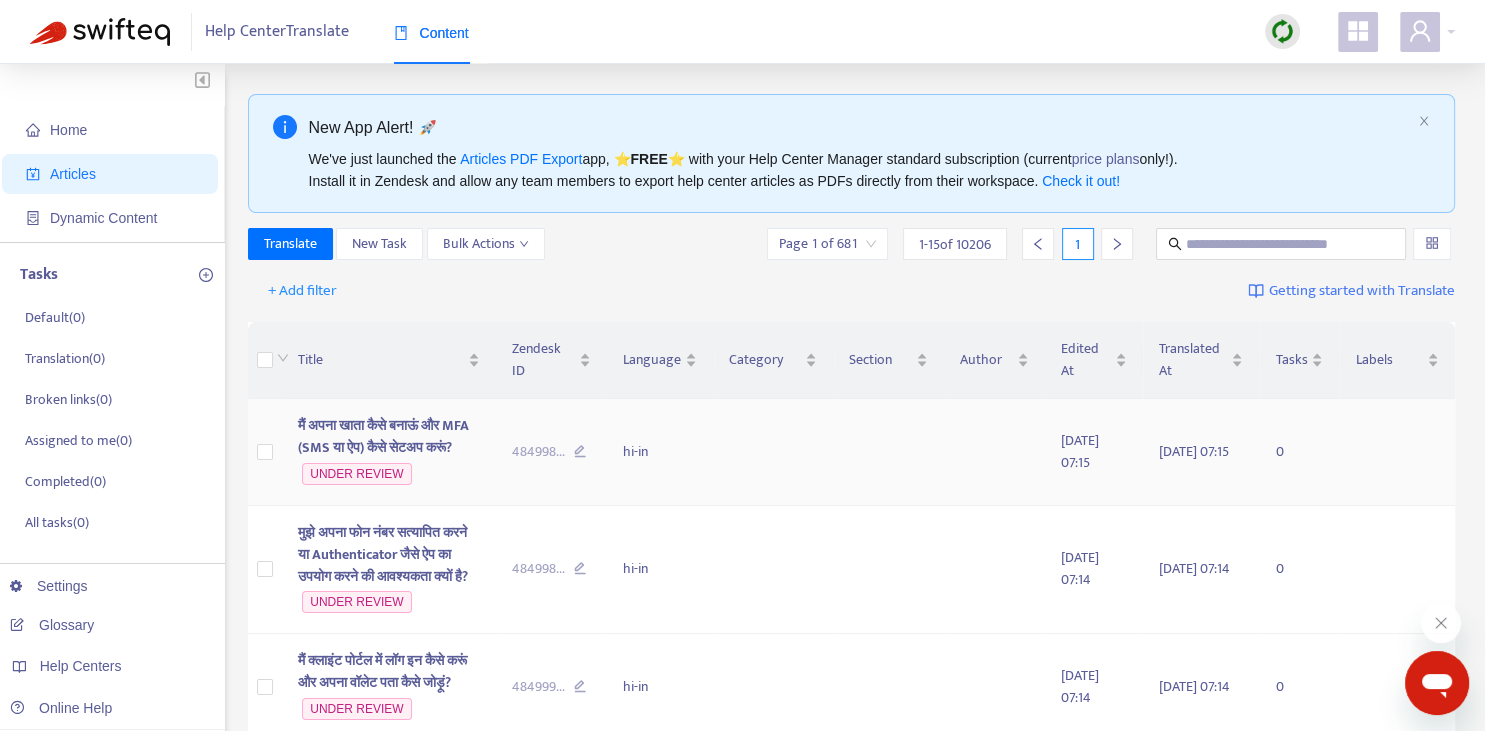 click at bounding box center [580, 454] 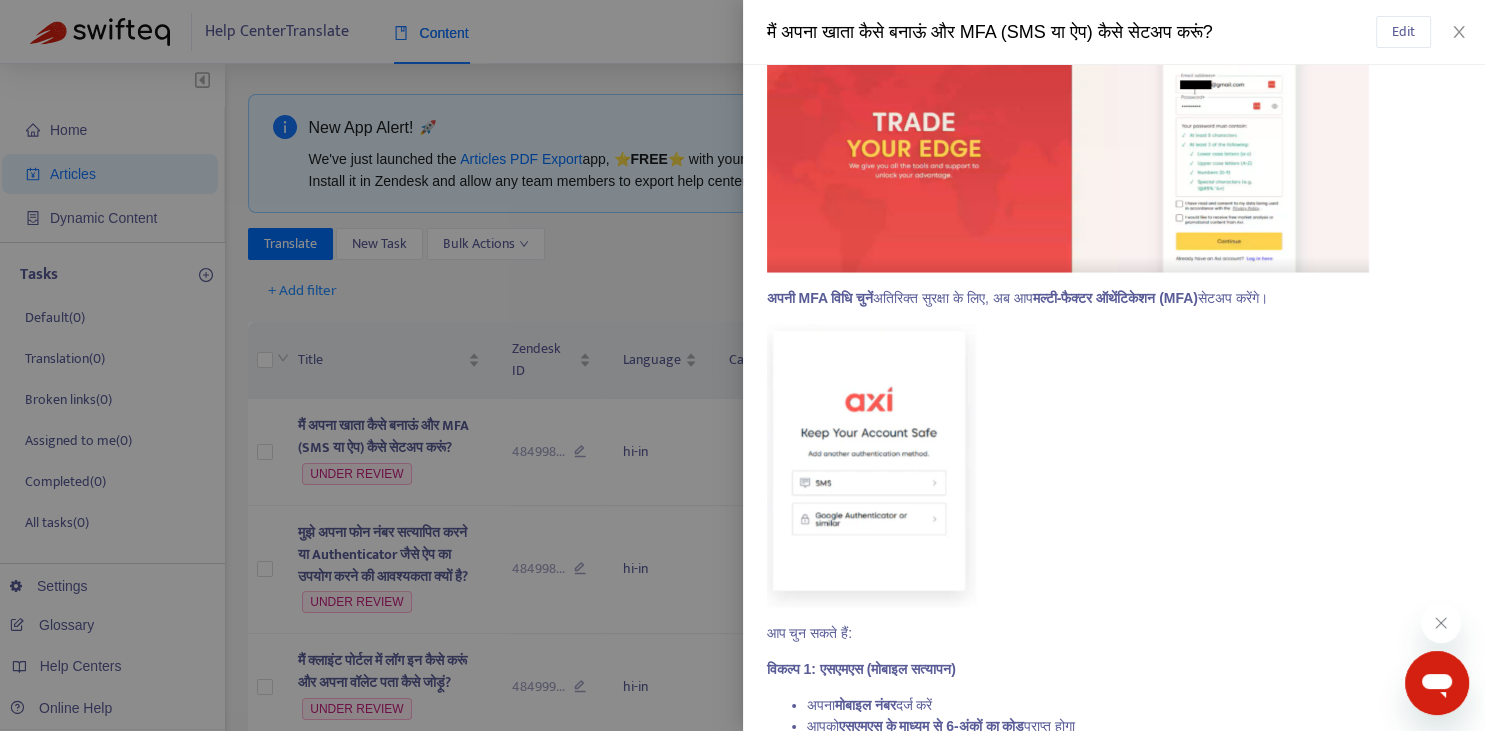 scroll, scrollTop: 0, scrollLeft: 0, axis: both 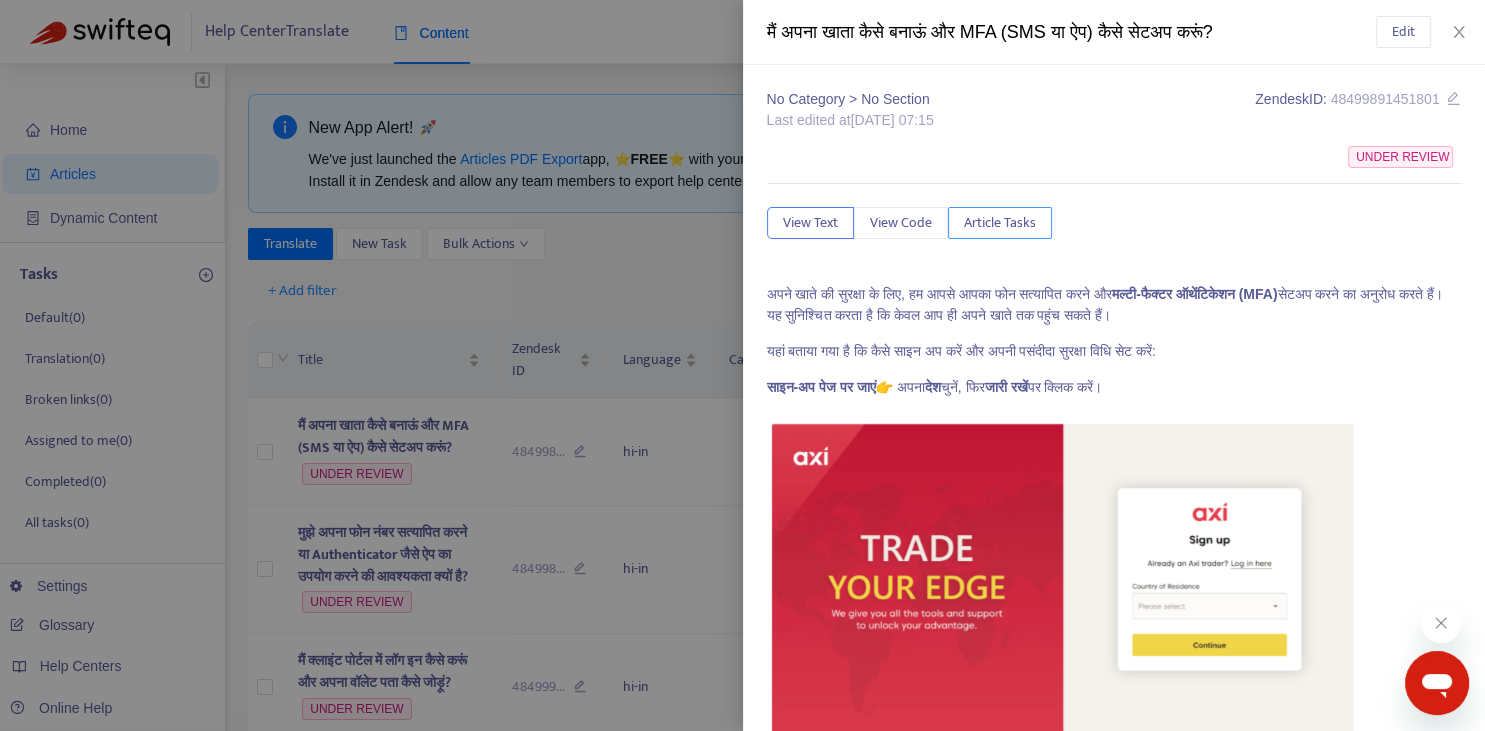 click on "Article Tasks" at bounding box center (1000, 223) 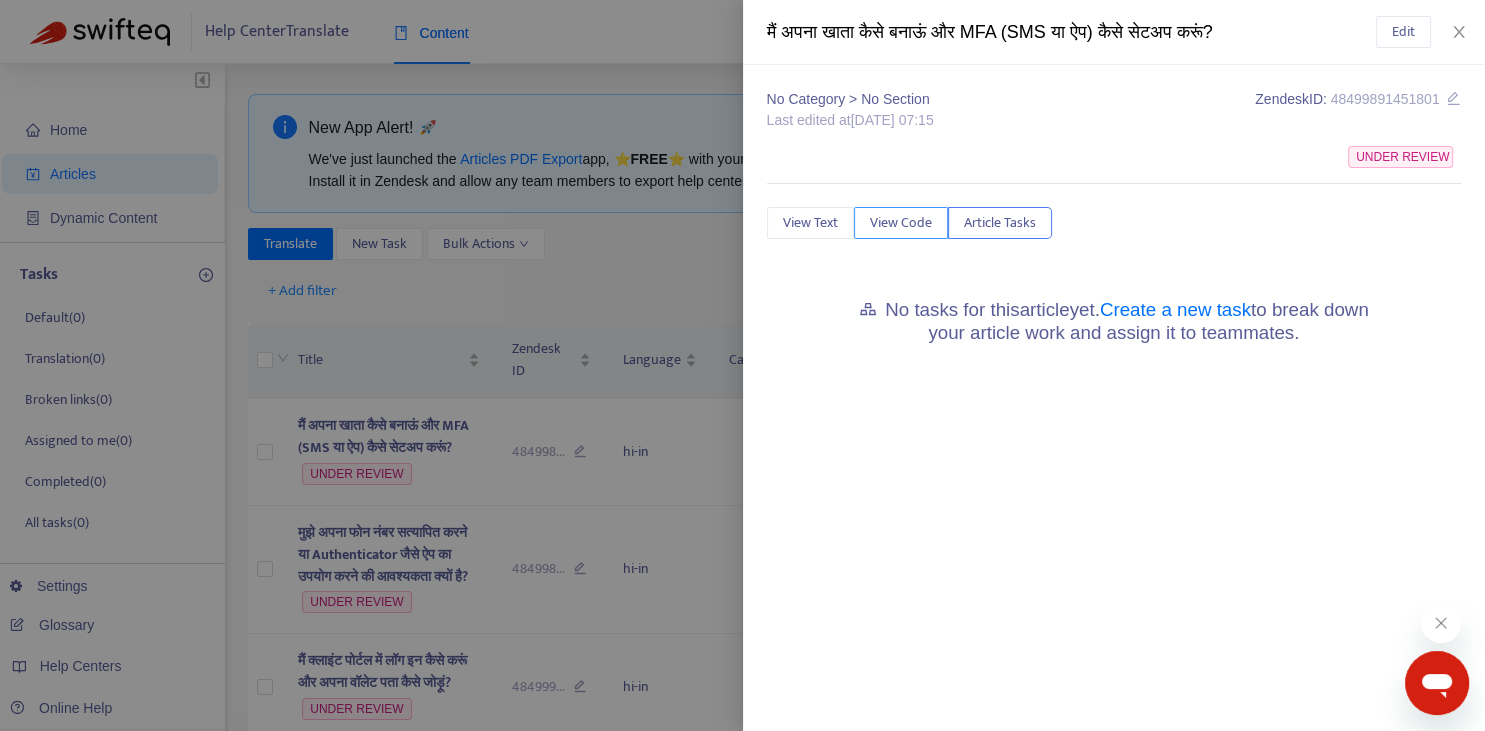click on "View Code" at bounding box center [901, 223] 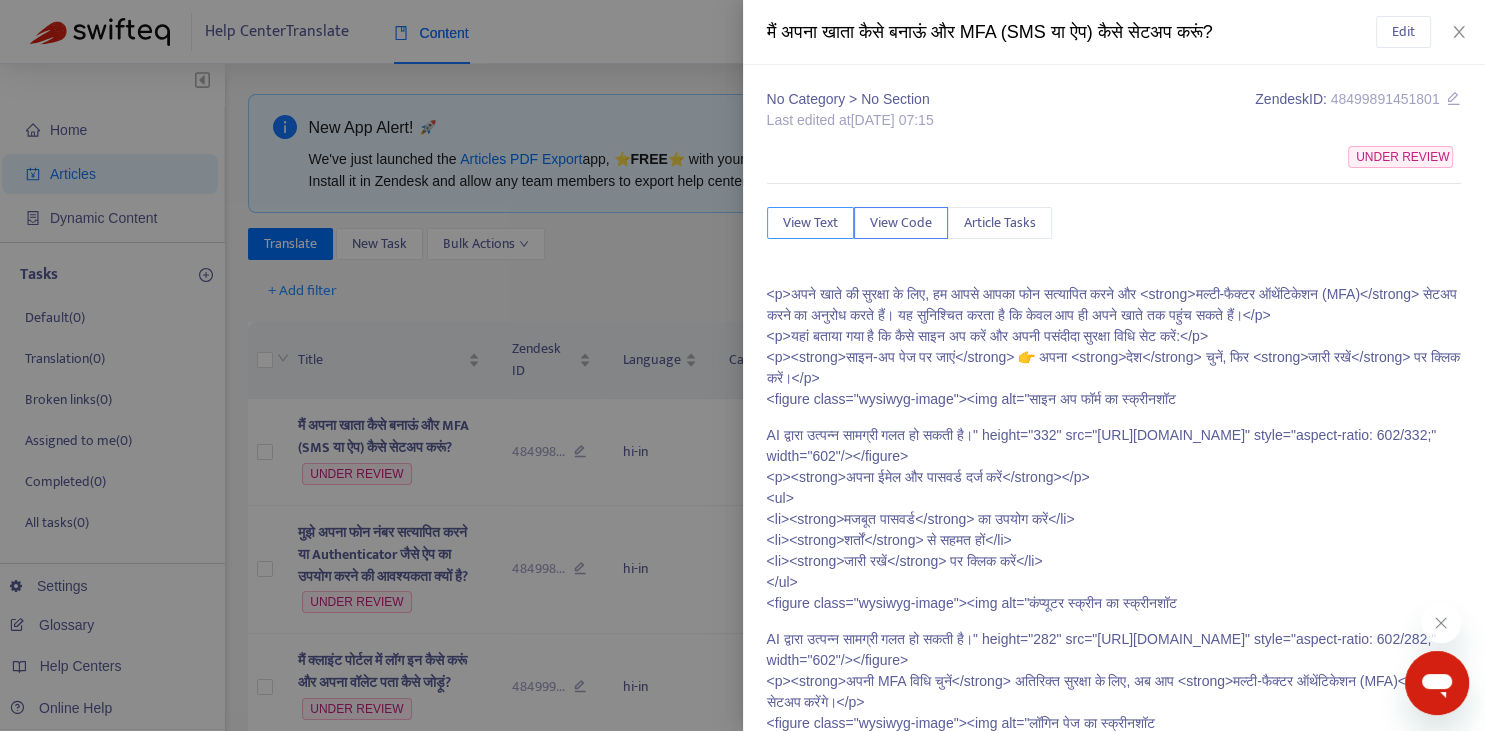 click on "View Text" at bounding box center (810, 223) 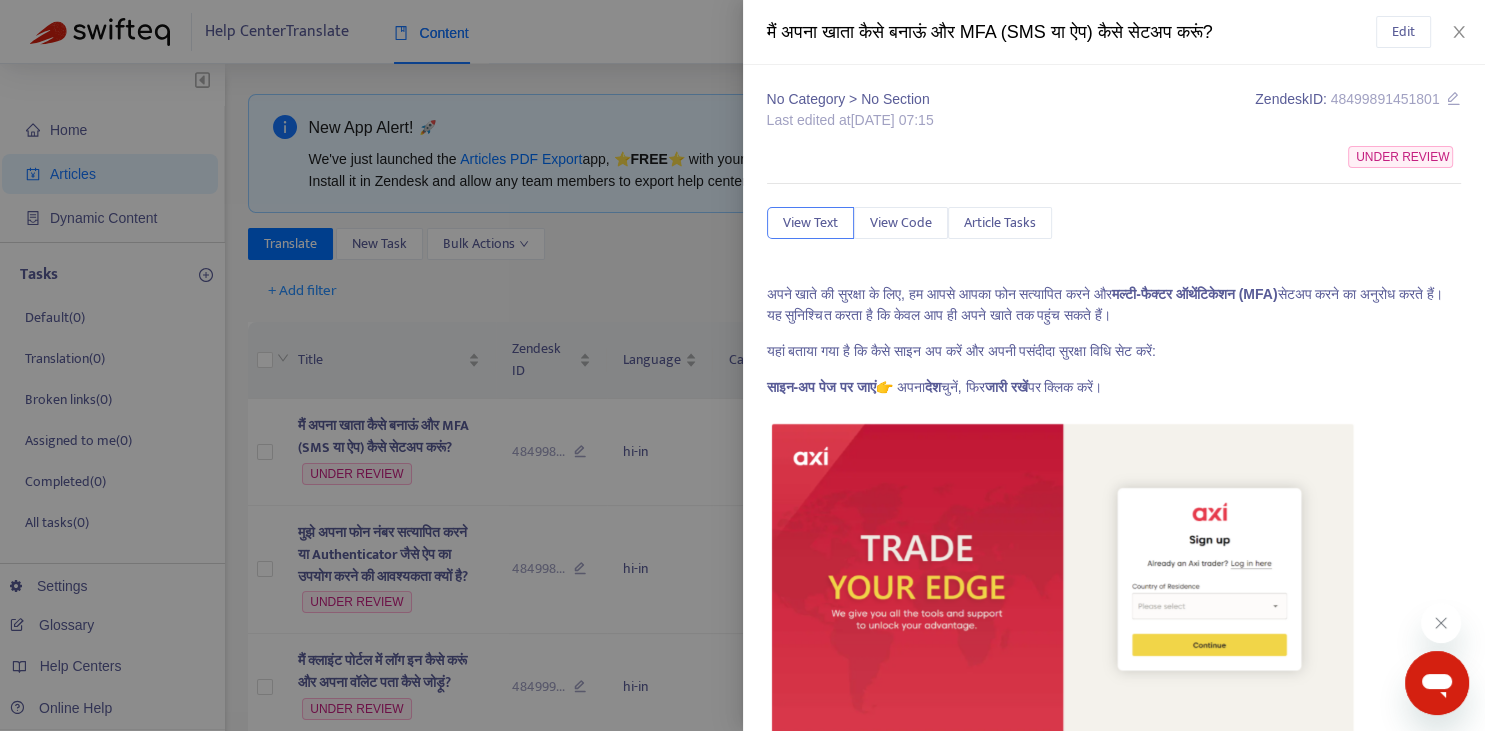 click at bounding box center [742, 365] 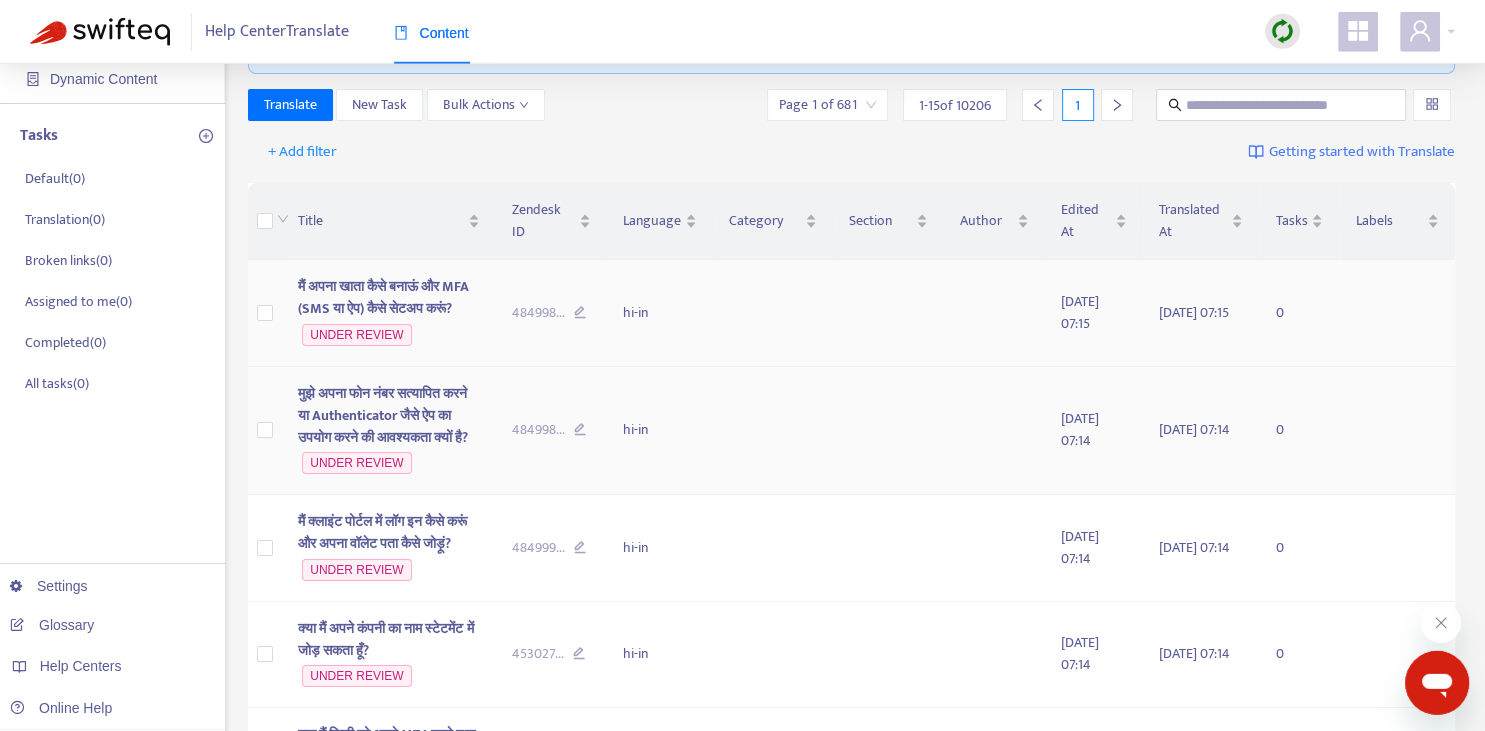 scroll, scrollTop: 140, scrollLeft: 0, axis: vertical 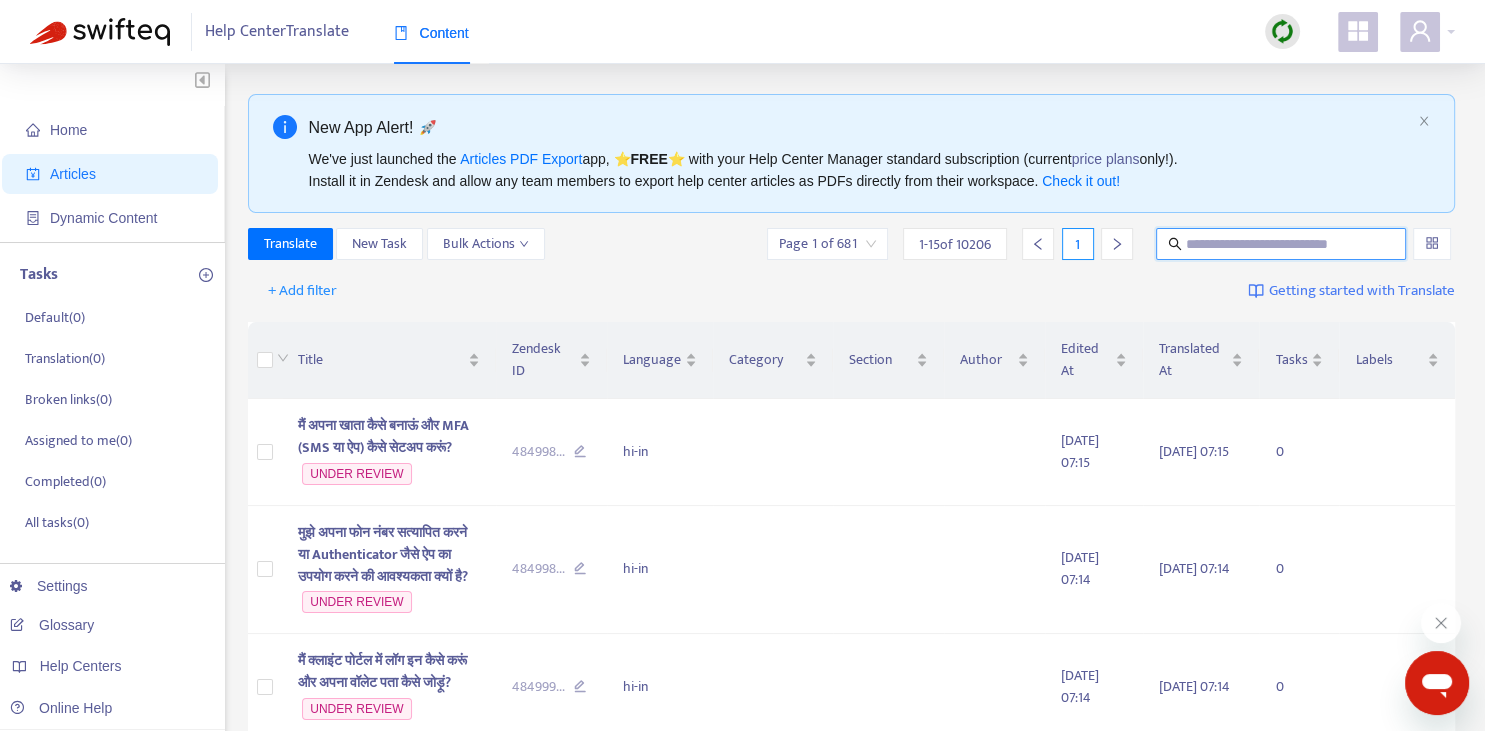 click at bounding box center [1282, 244] 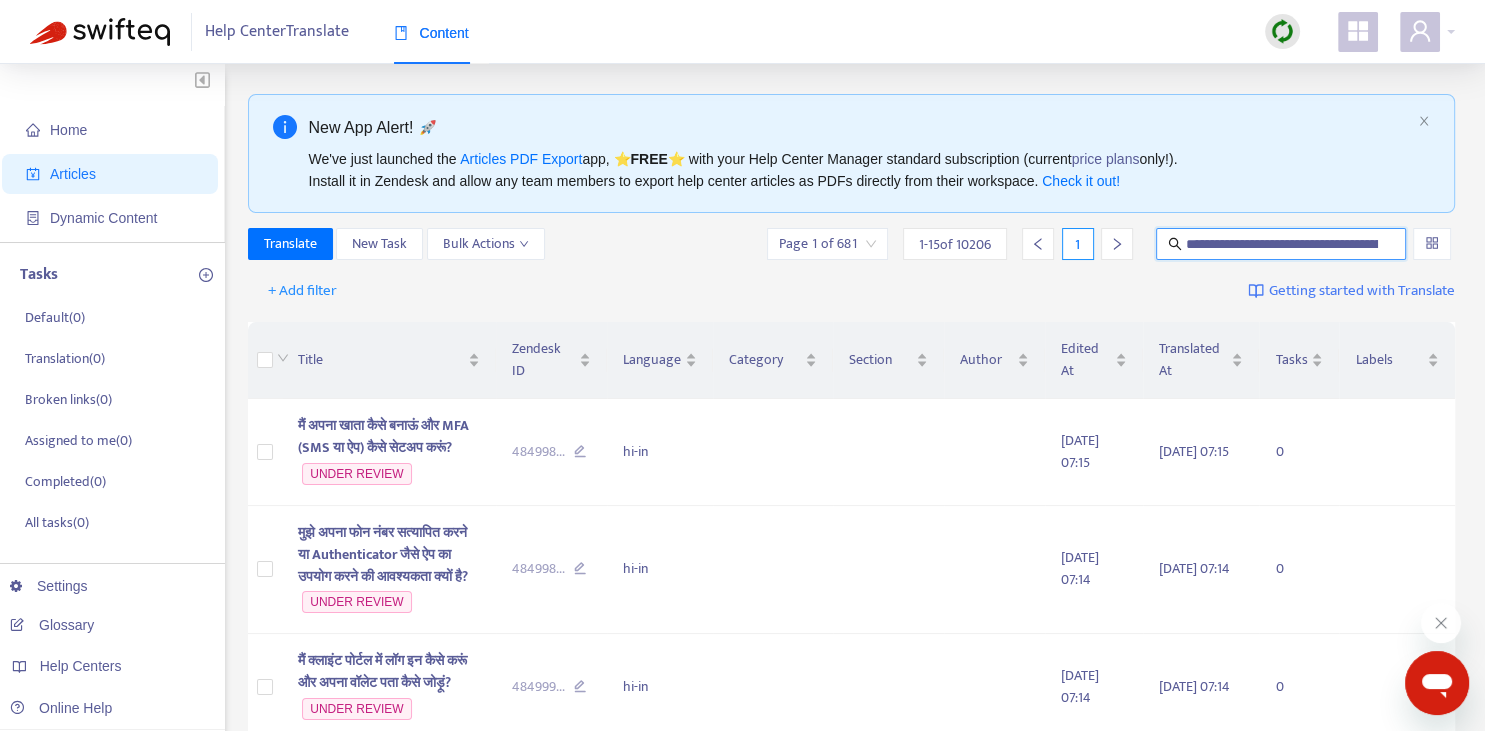 scroll, scrollTop: 0, scrollLeft: 182, axis: horizontal 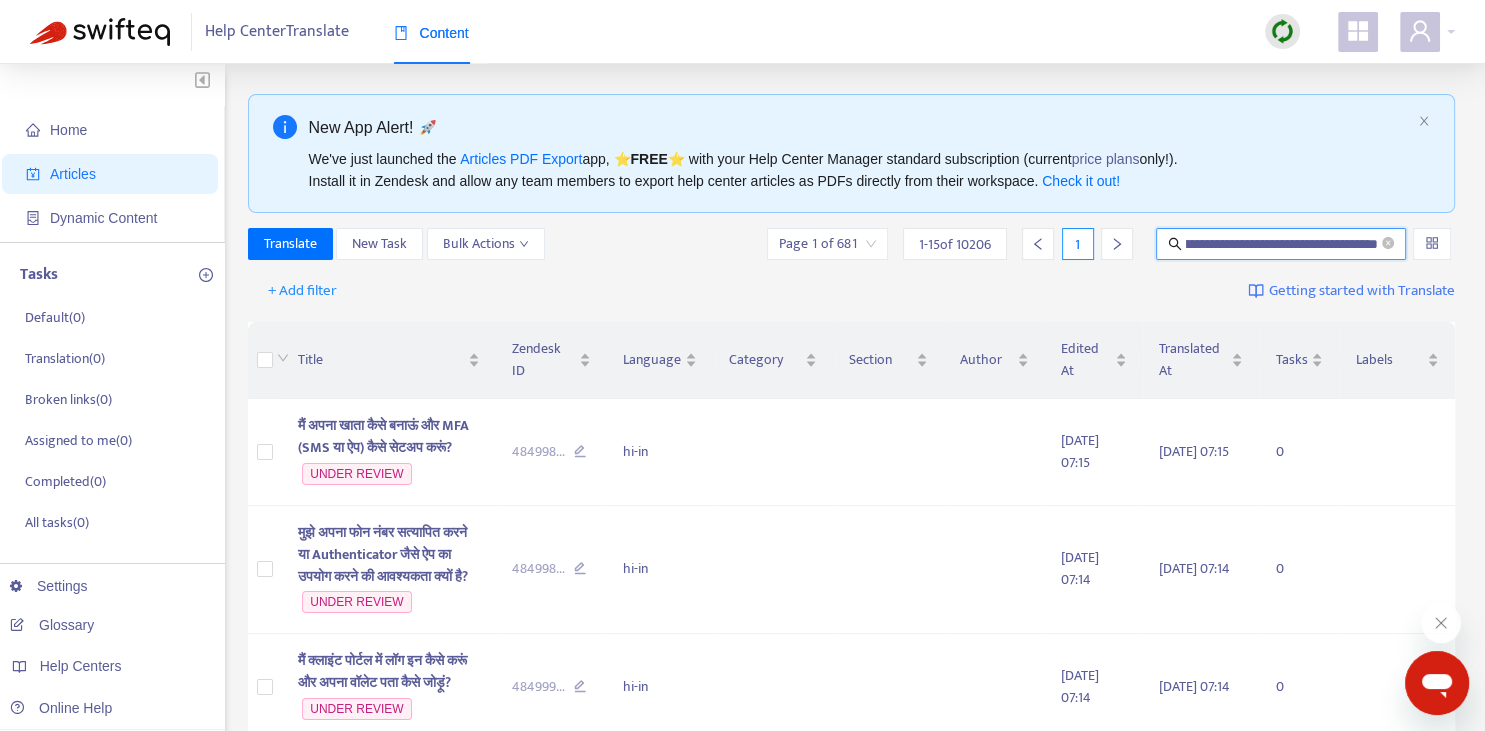 type on "**********" 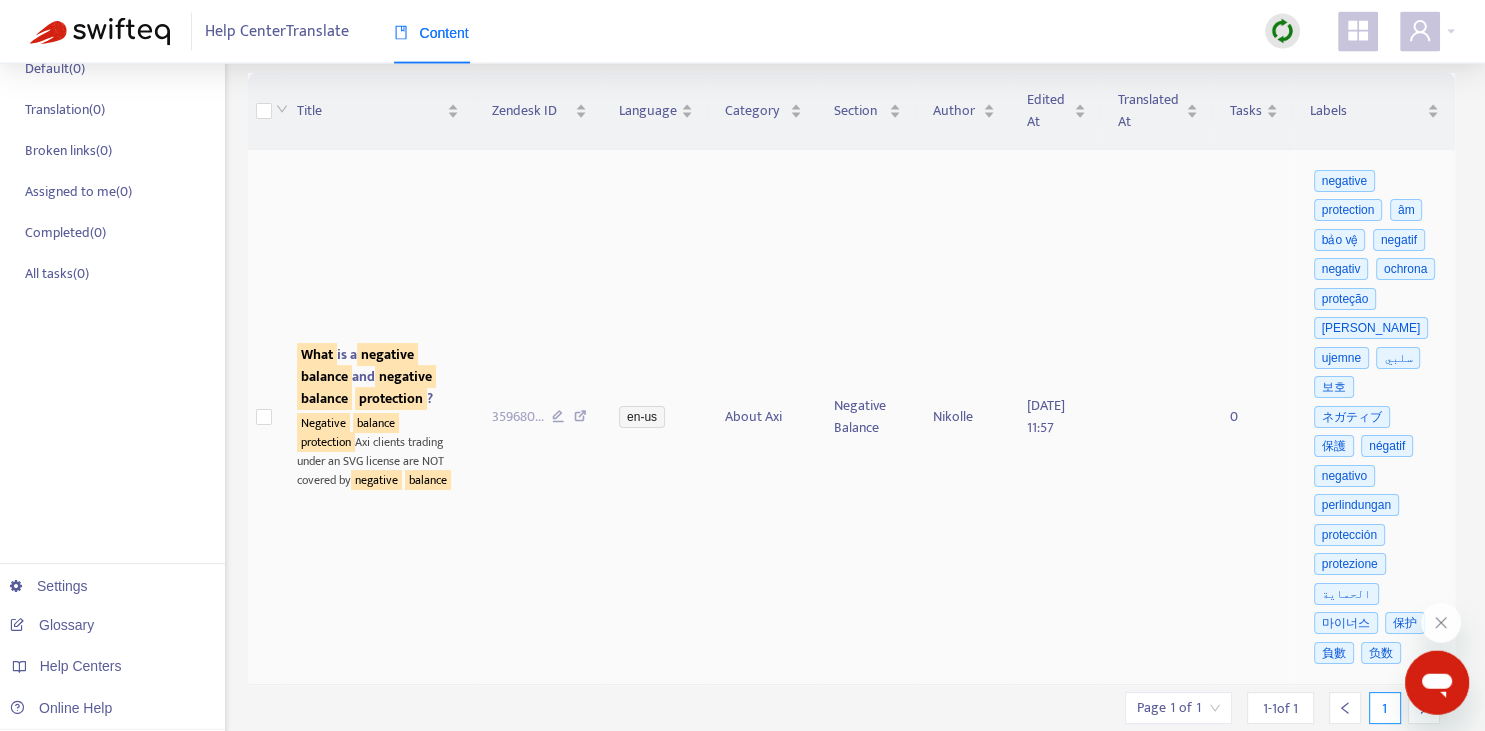 scroll, scrollTop: 281, scrollLeft: 0, axis: vertical 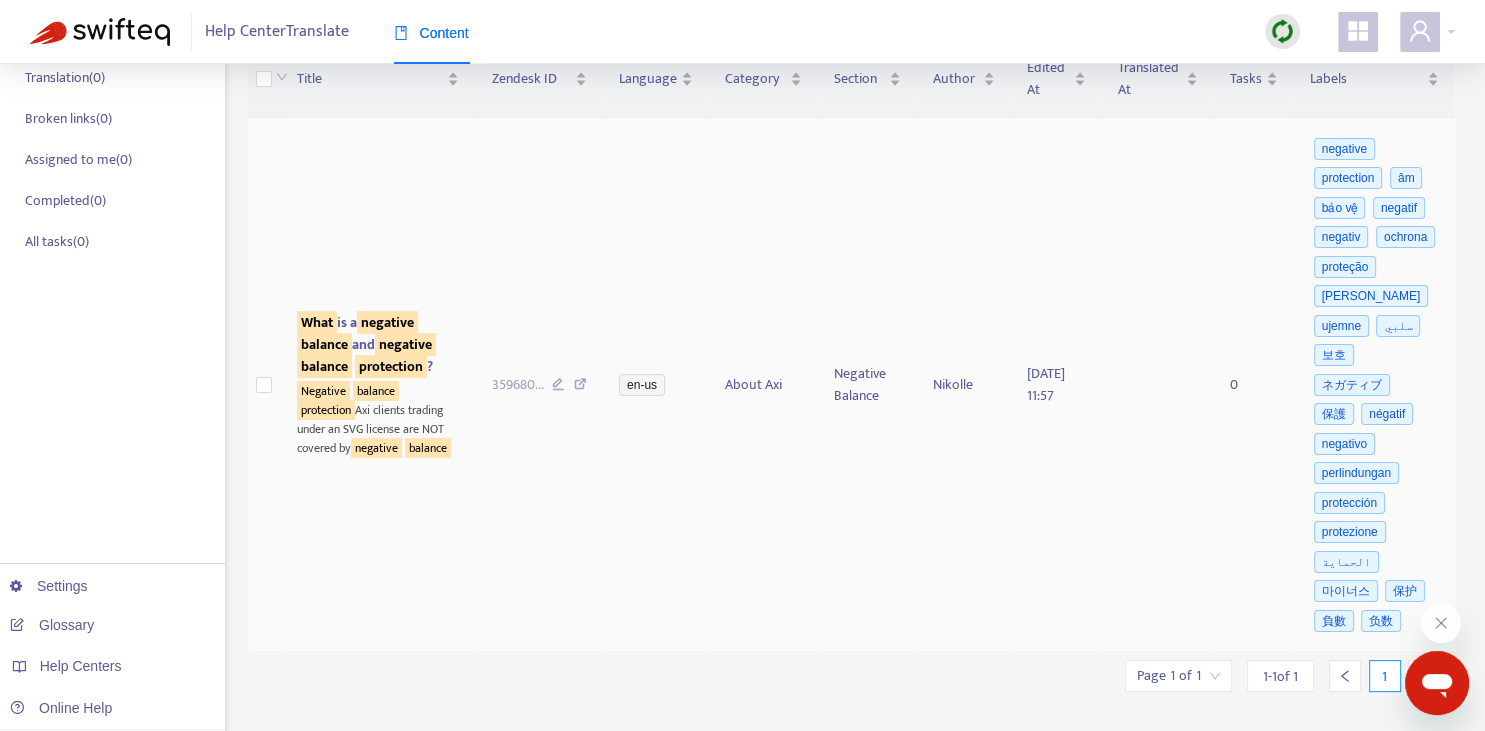 click on "negative" at bounding box center (387, 322) 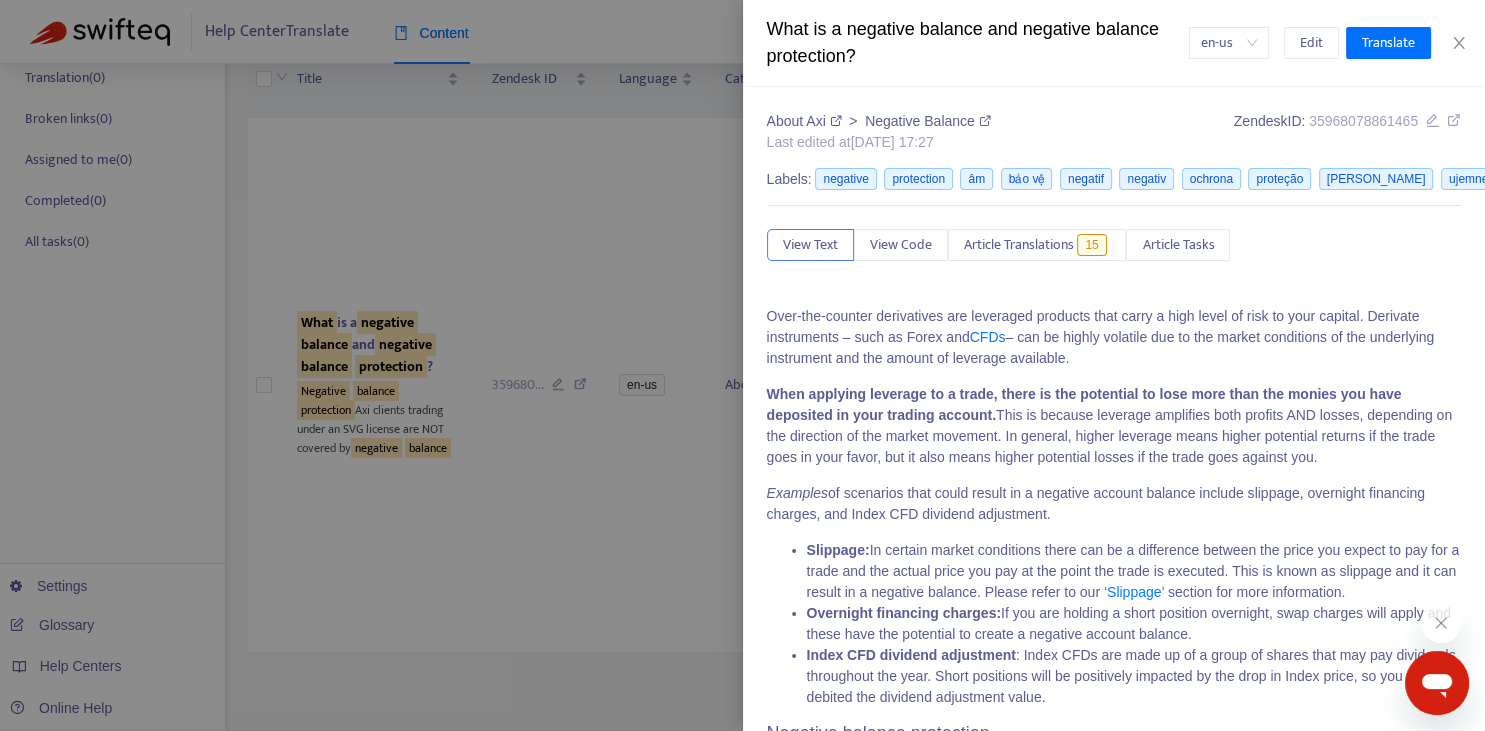 click at bounding box center (742, 365) 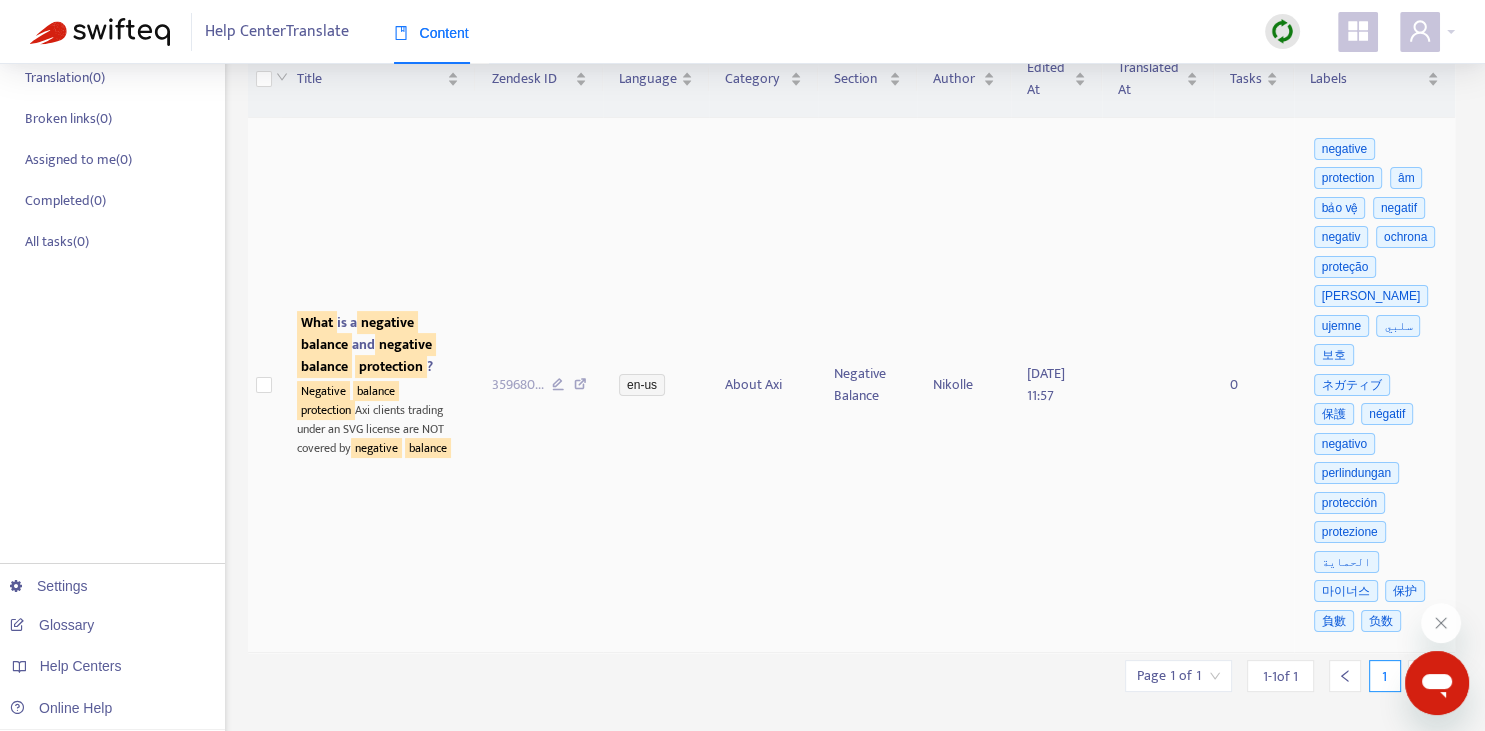 click on "balance" at bounding box center [324, 344] 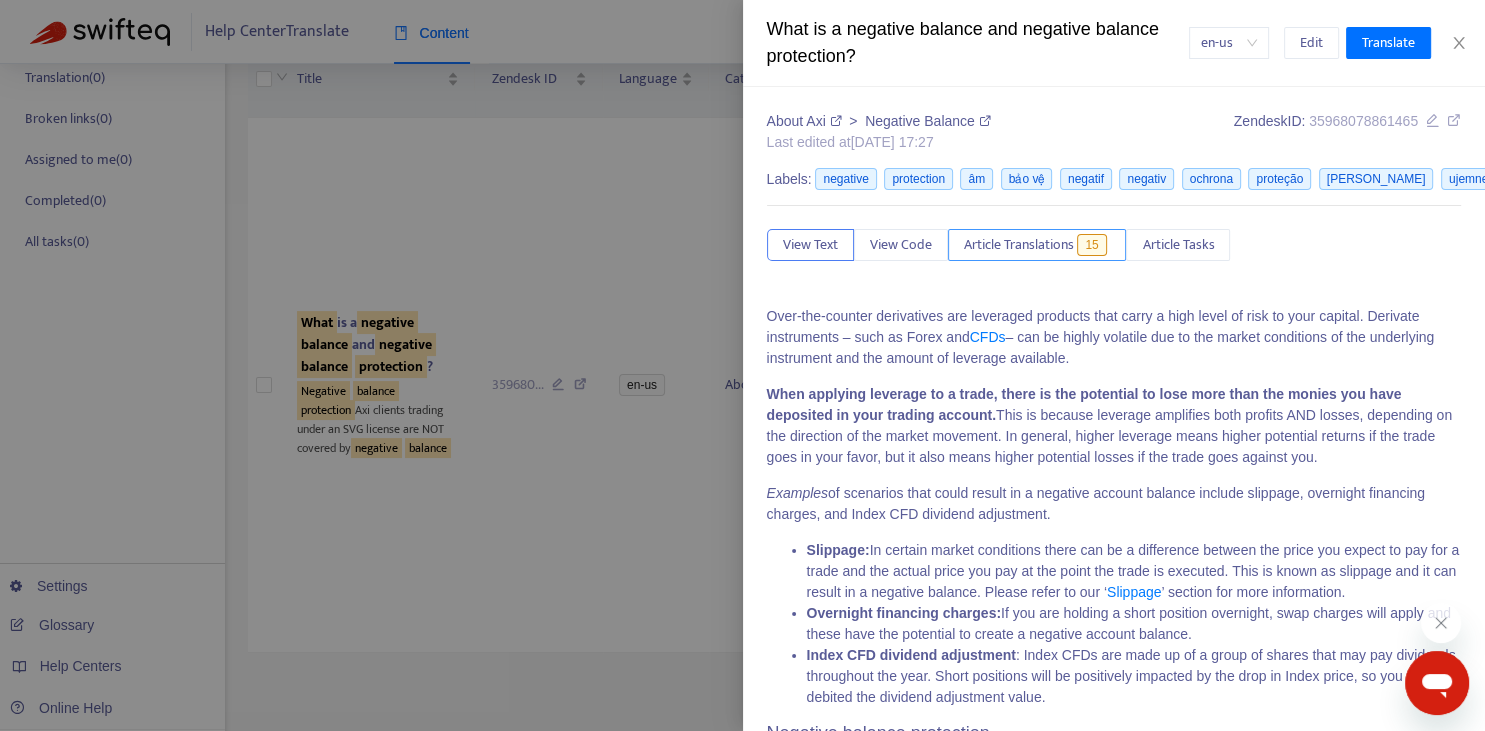click on "Article Translations" at bounding box center (1019, 245) 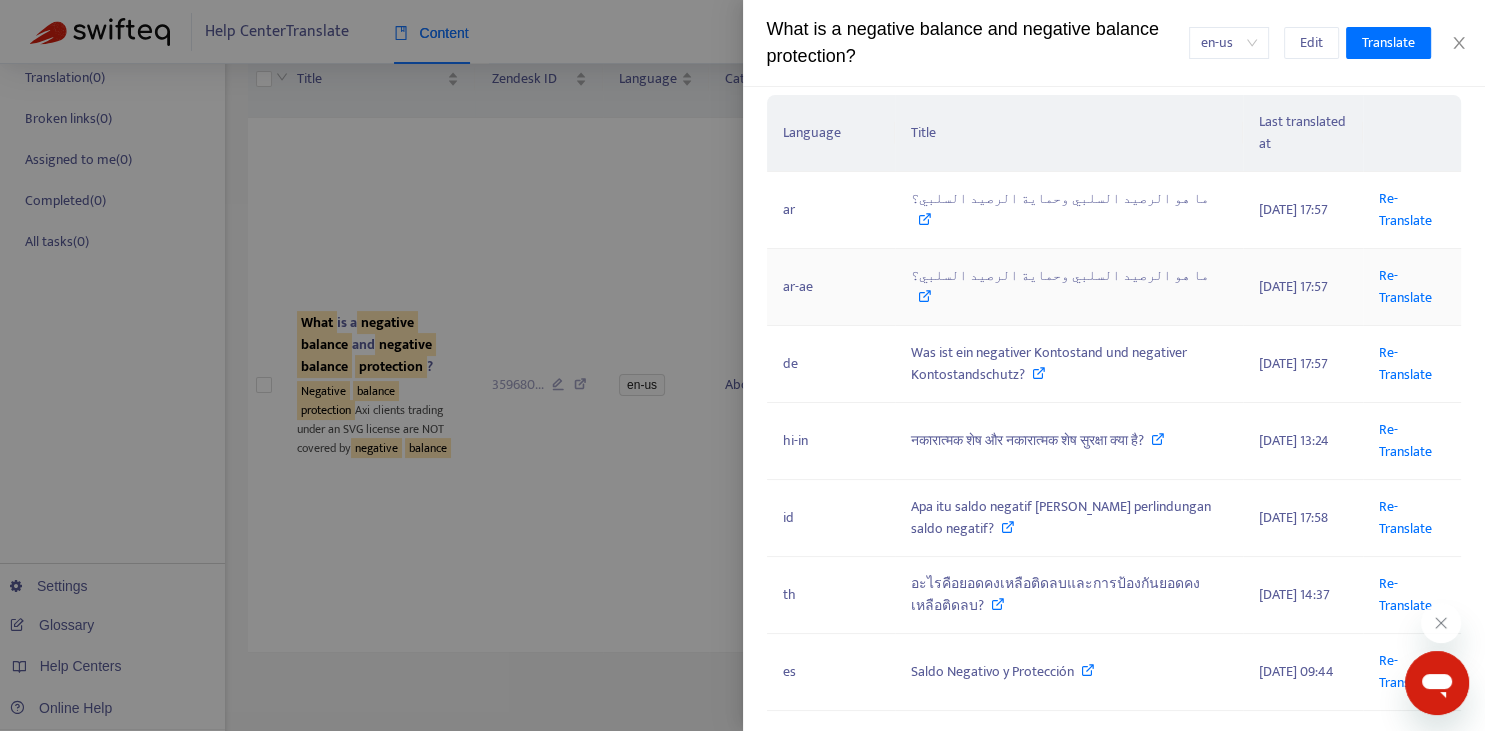 scroll, scrollTop: 221, scrollLeft: 0, axis: vertical 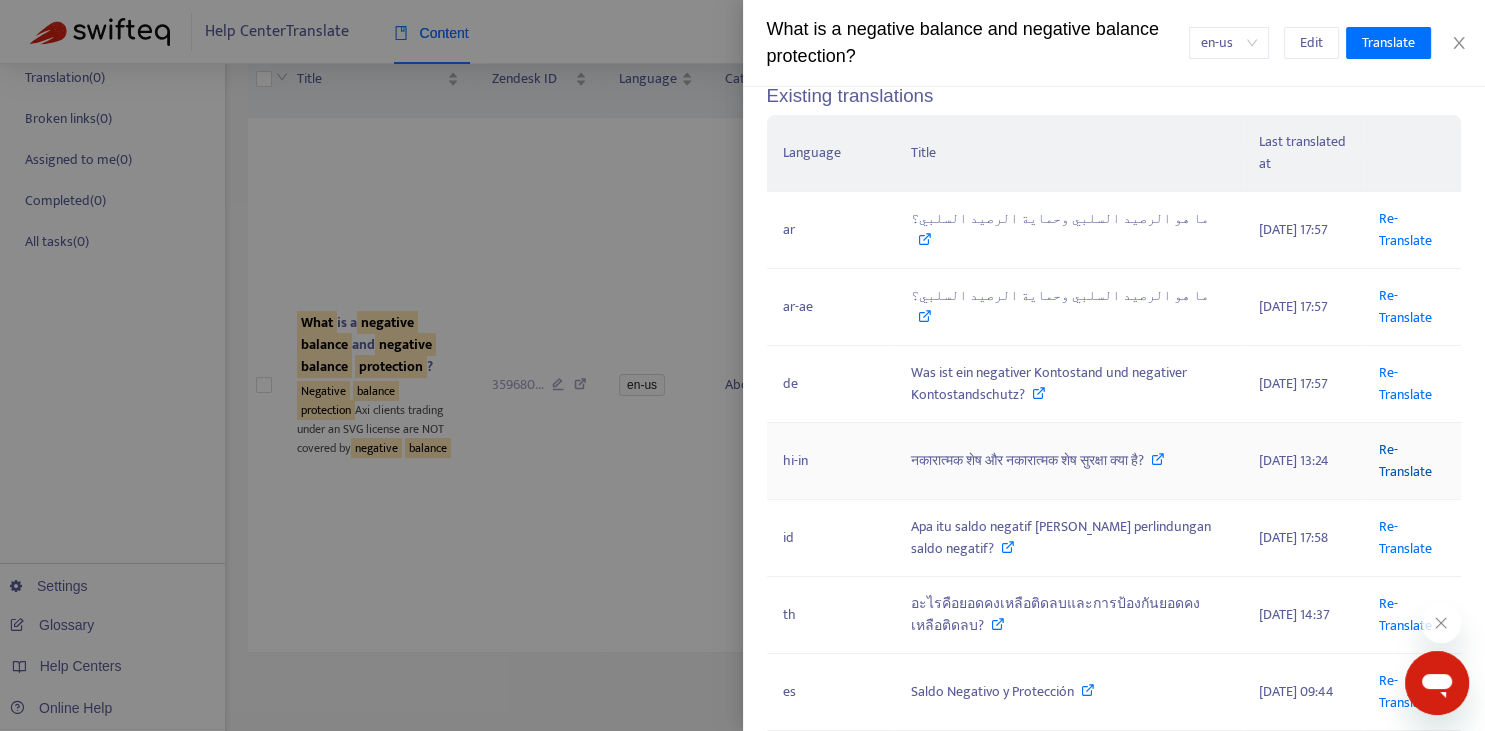click on "Re-Translate" at bounding box center [1405, 460] 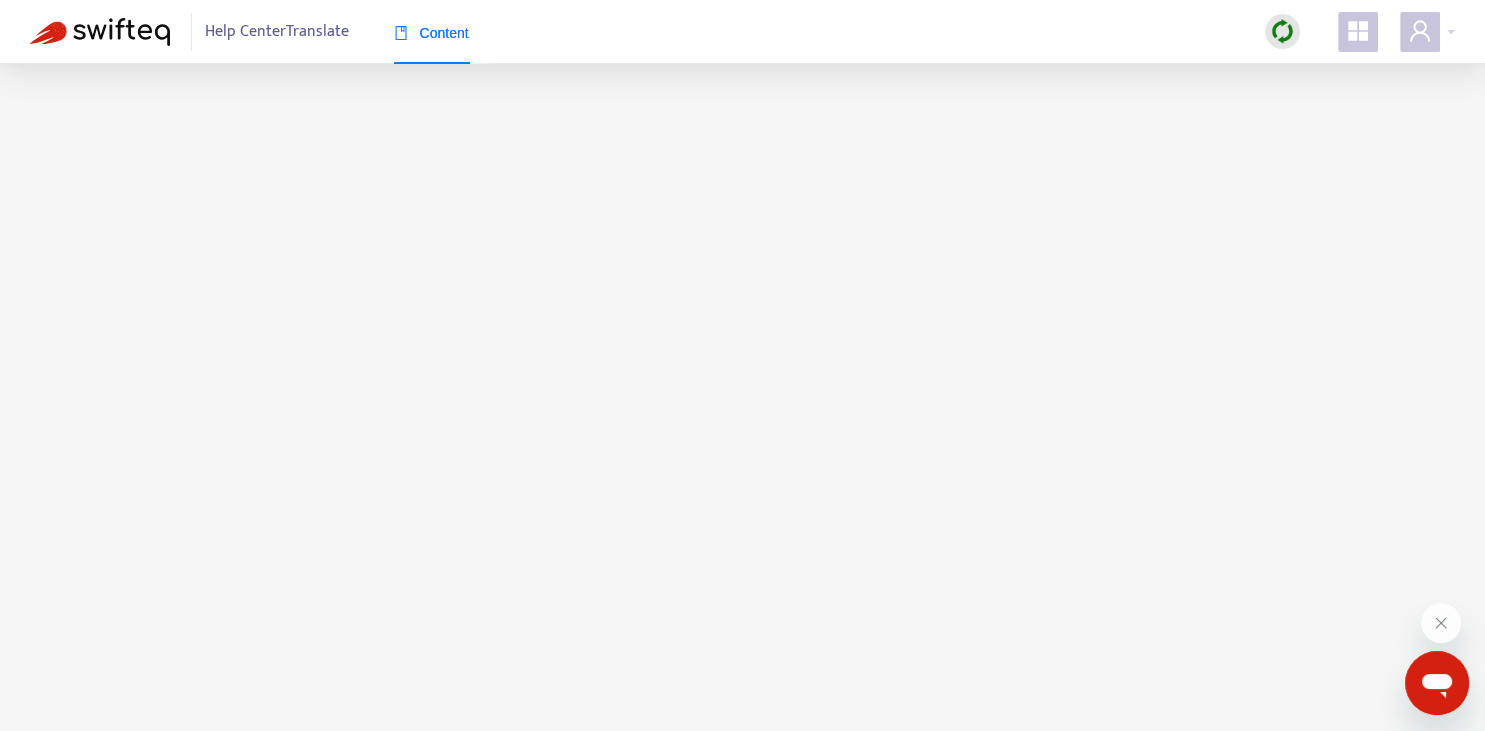 scroll, scrollTop: 0, scrollLeft: 0, axis: both 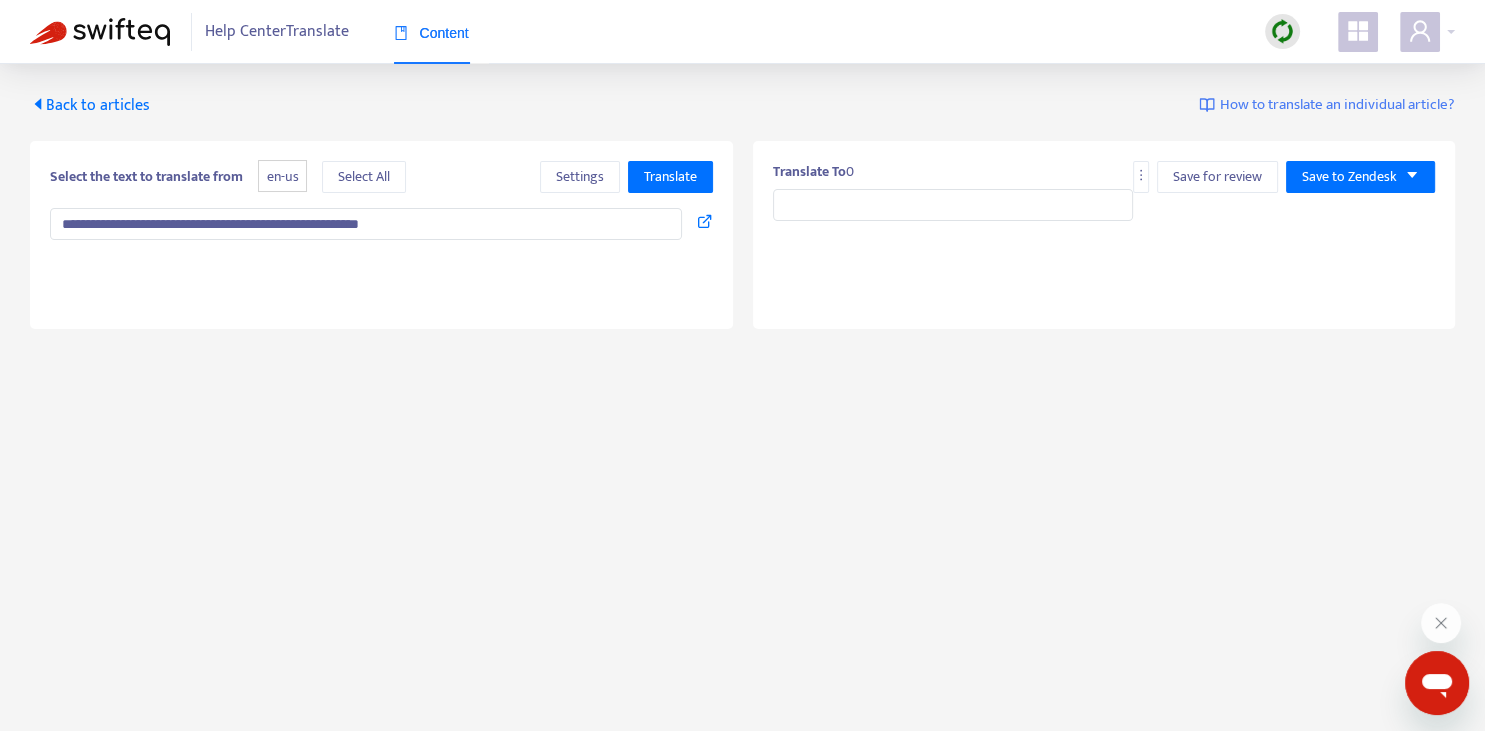 type on "**********" 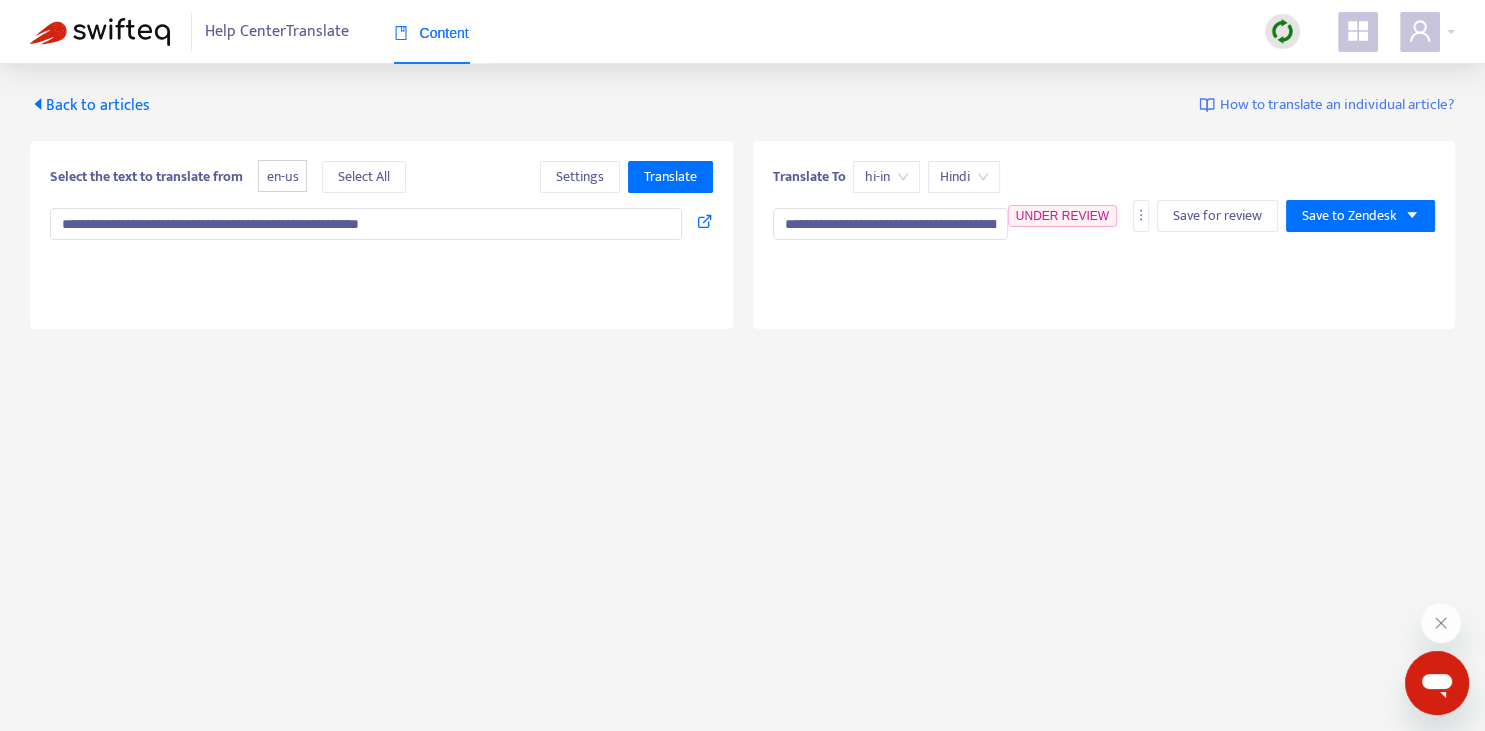type on "**********" 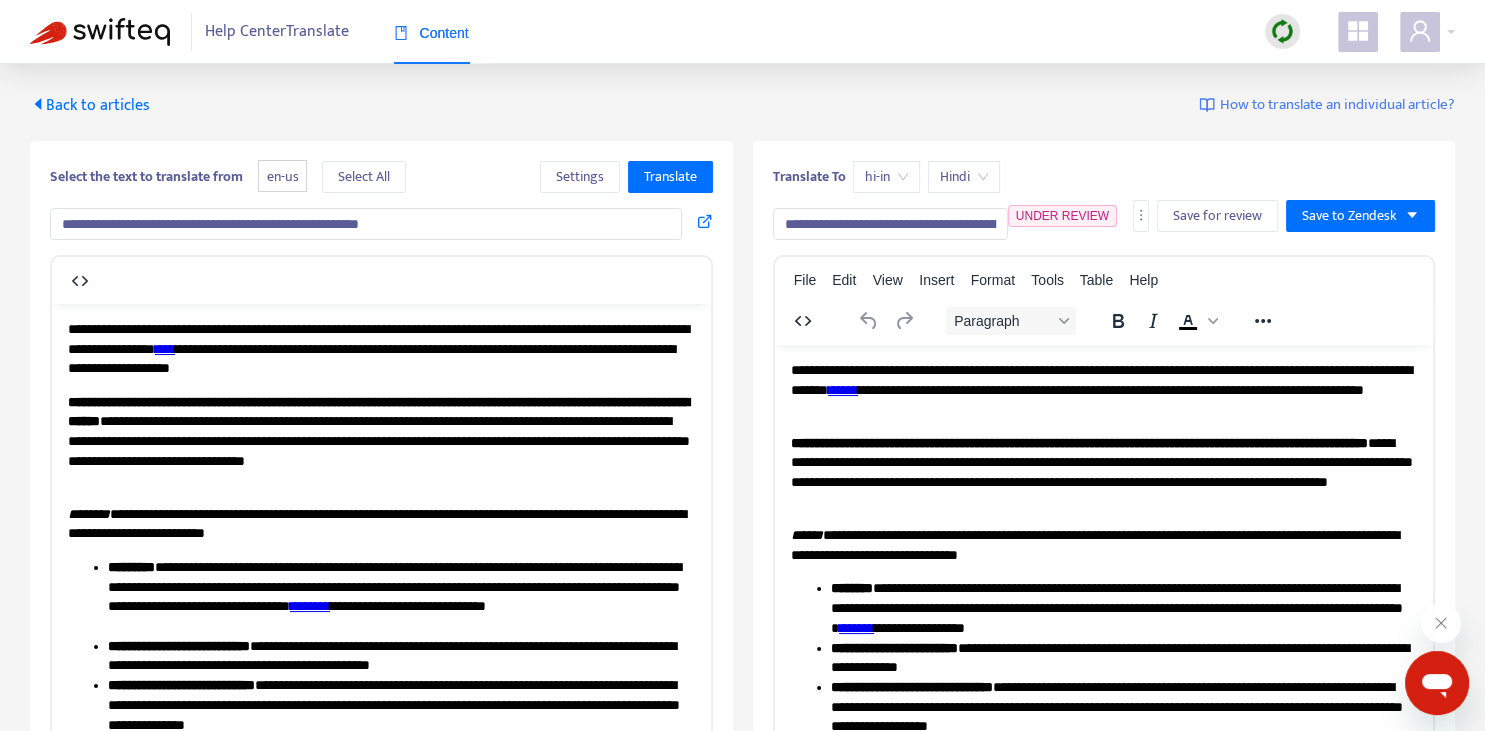 scroll, scrollTop: 0, scrollLeft: 0, axis: both 